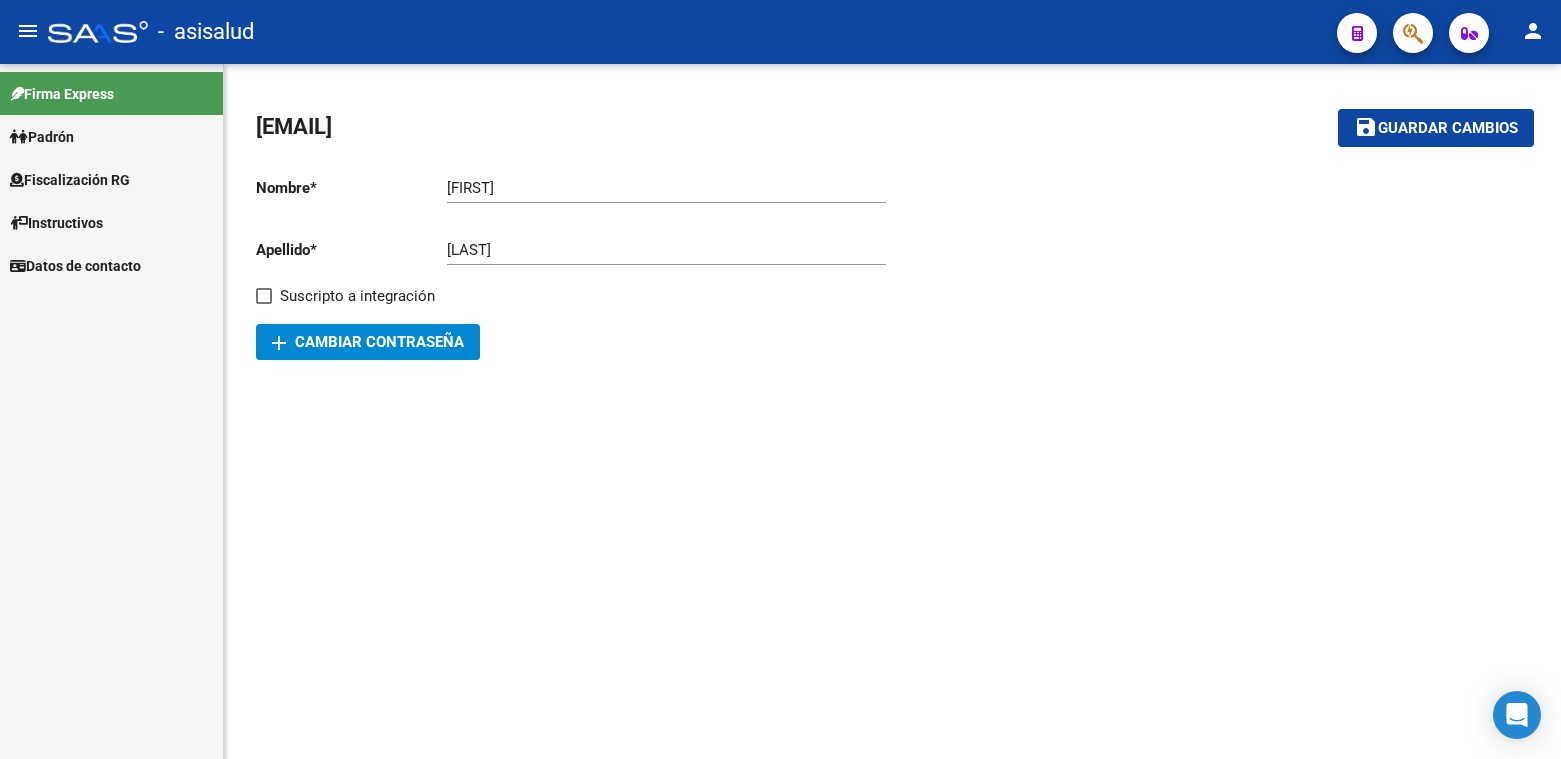 scroll, scrollTop: 0, scrollLeft: 0, axis: both 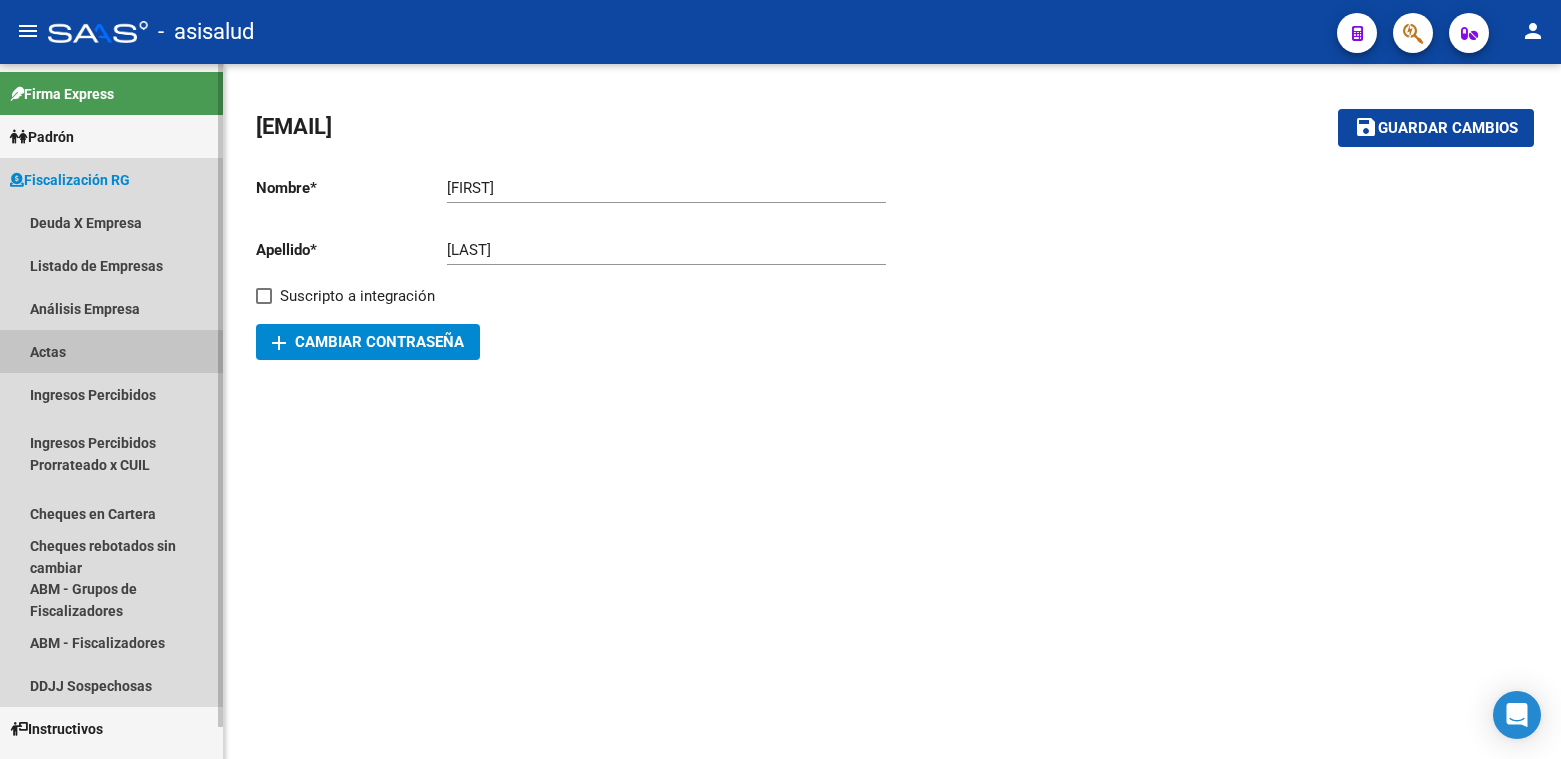 click on "Actas" at bounding box center (111, 351) 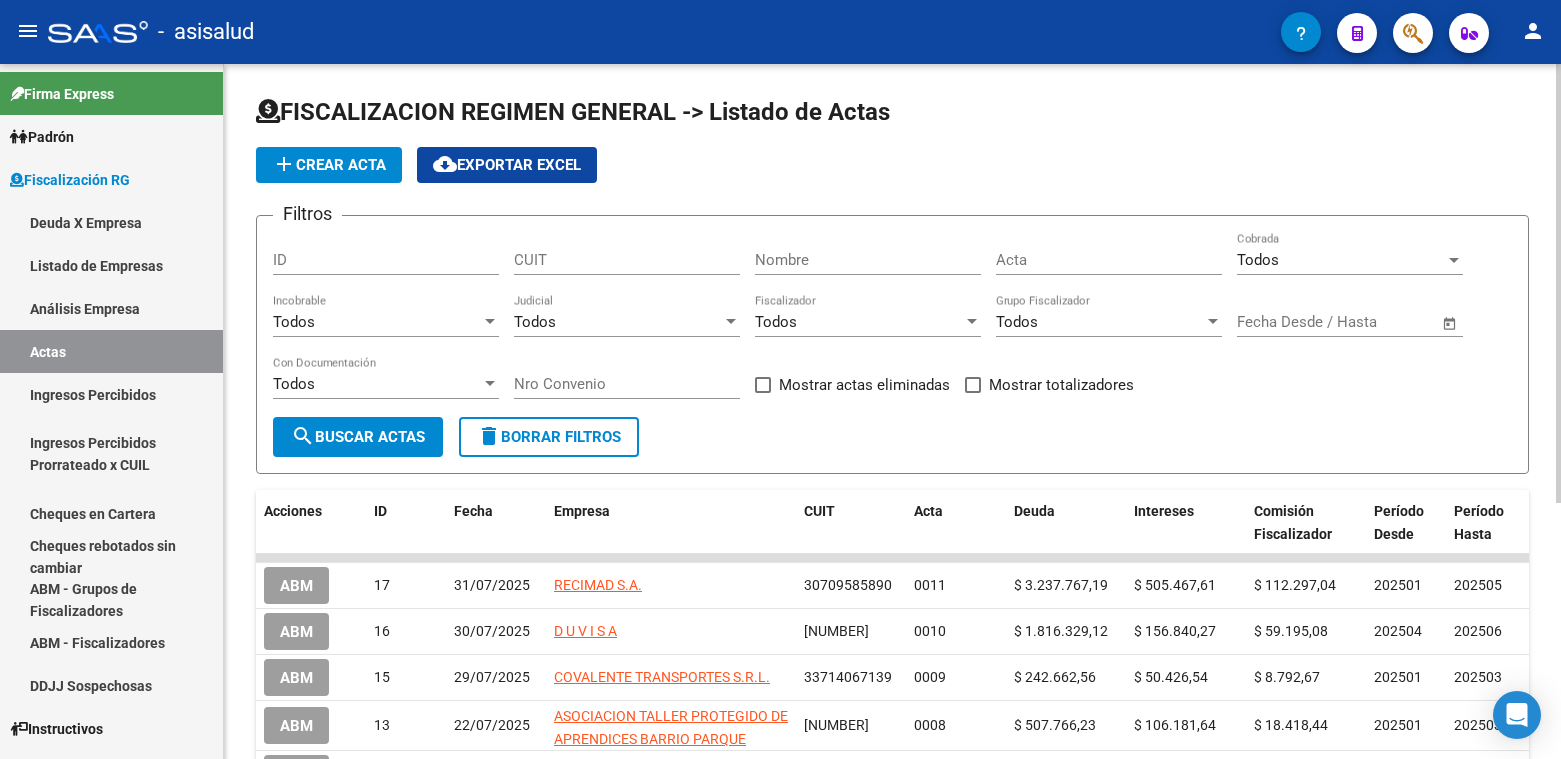 click on "add  Crear Acta" 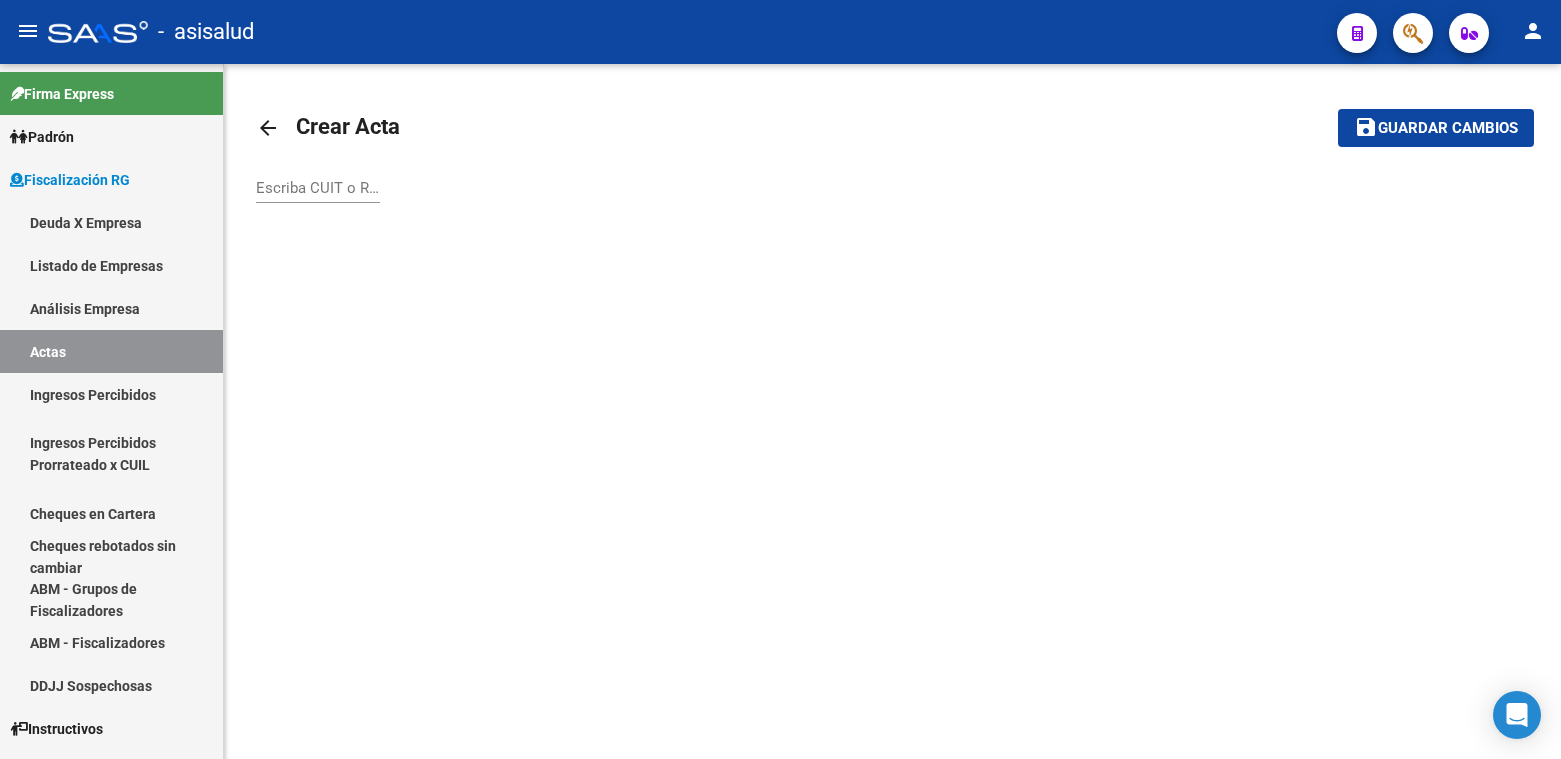 click on "Escriba CUIT o Razón Social para buscar" 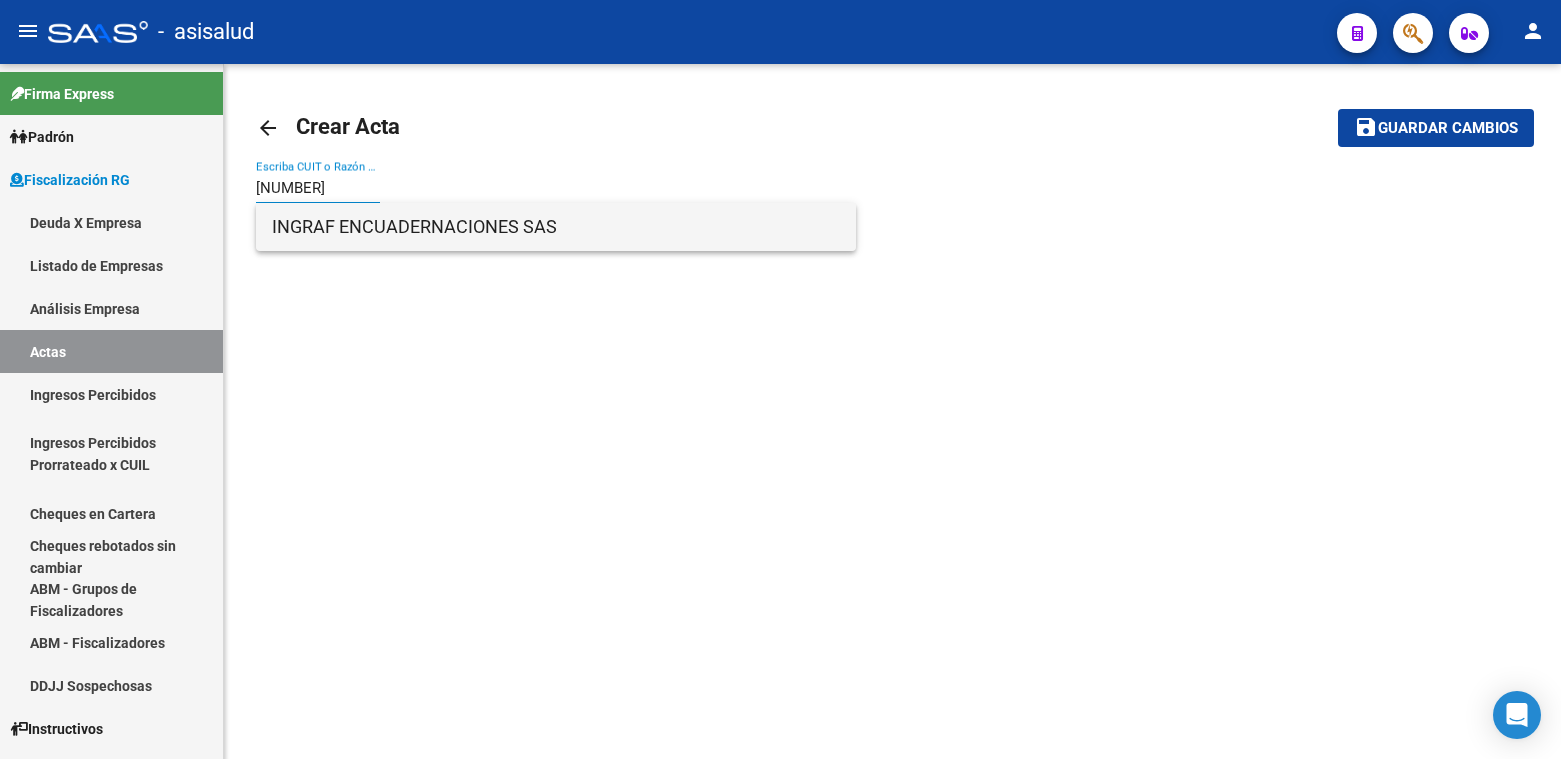 type on "[NUMBER]" 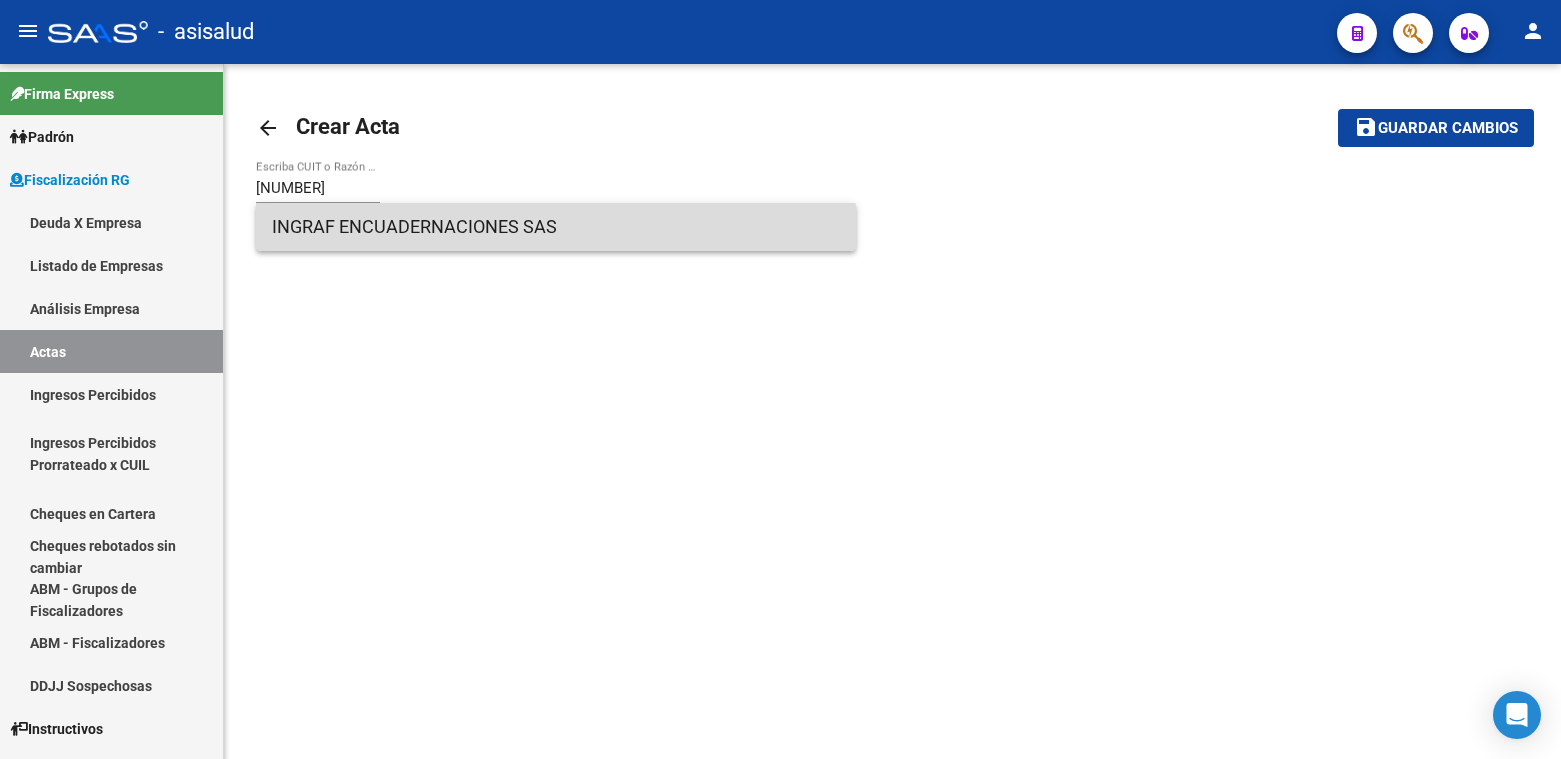 click on "INGRAF ENCUADERNACIONES SAS" at bounding box center [556, 227] 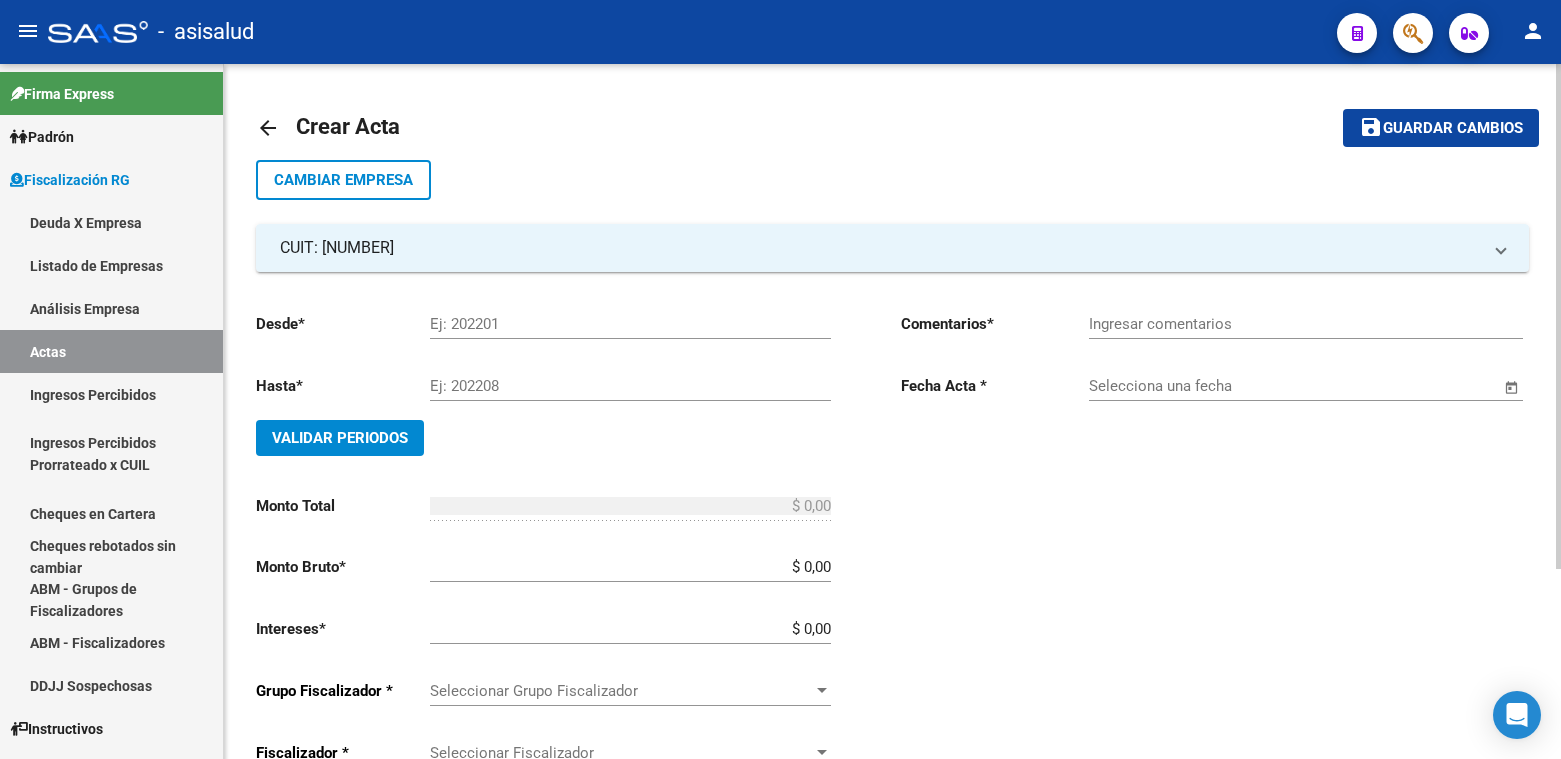 click on "Ej: 202201" at bounding box center [630, 324] 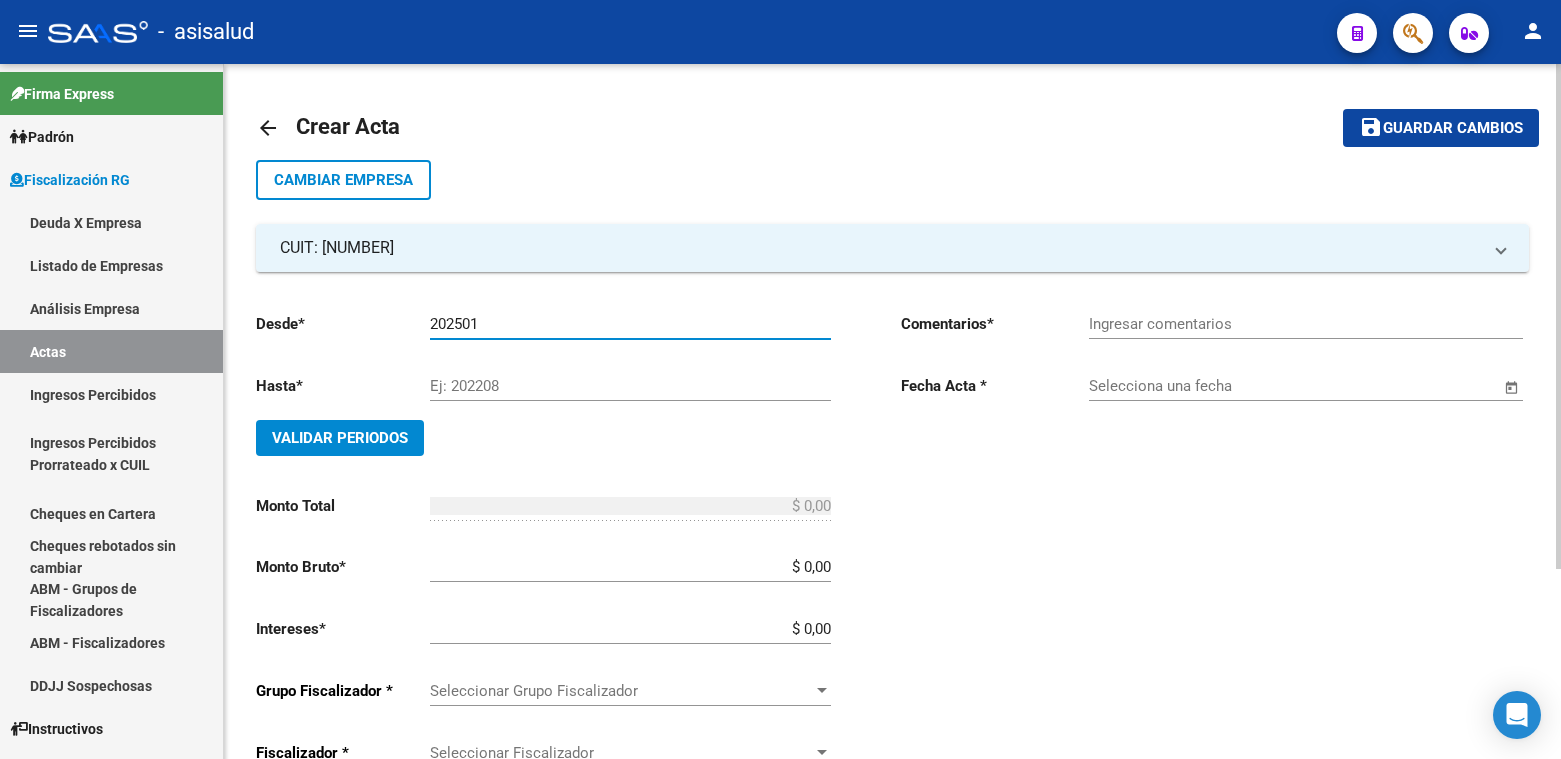 type on "202501" 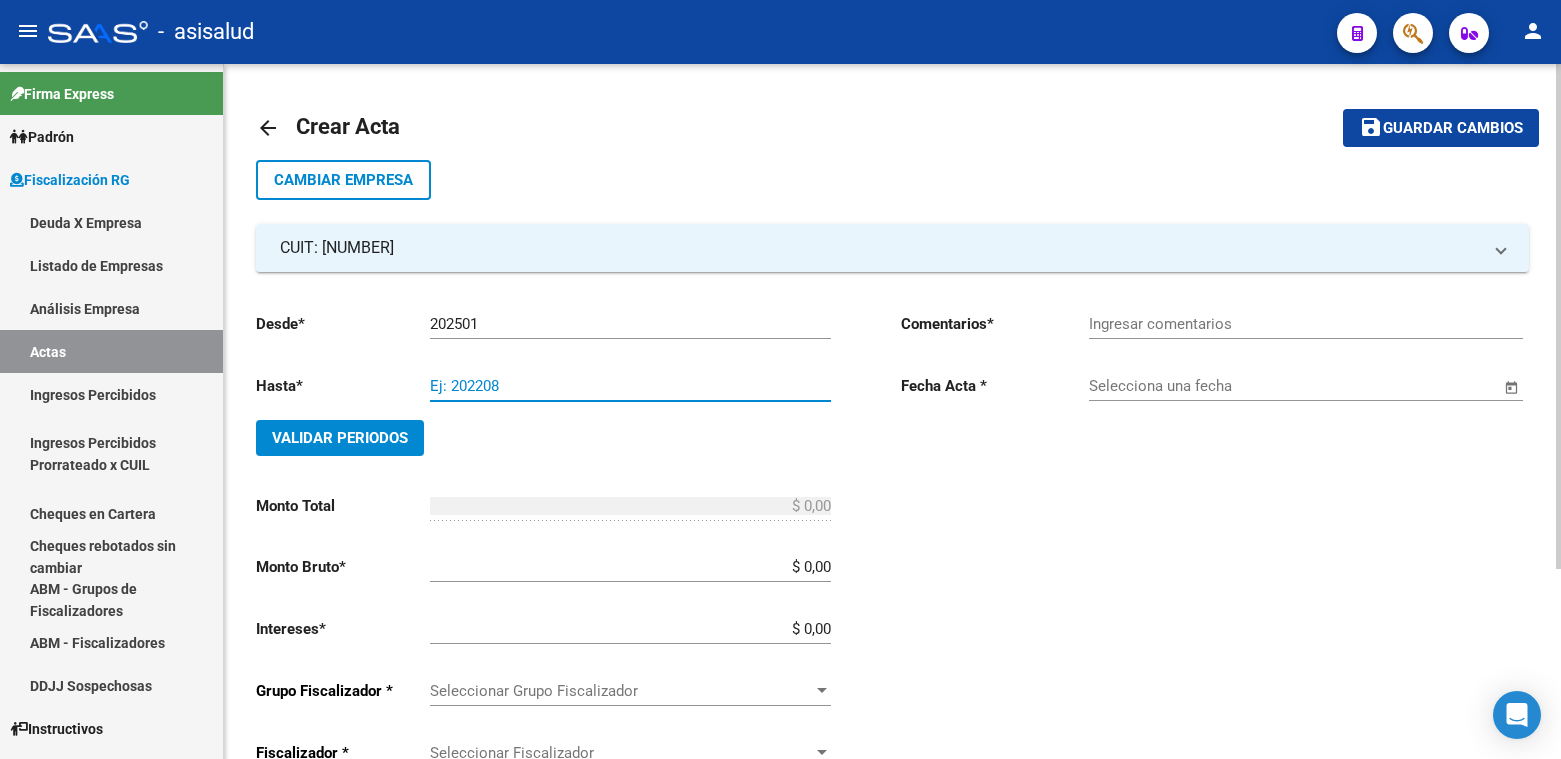 click on "Ej: 202208" at bounding box center [630, 386] 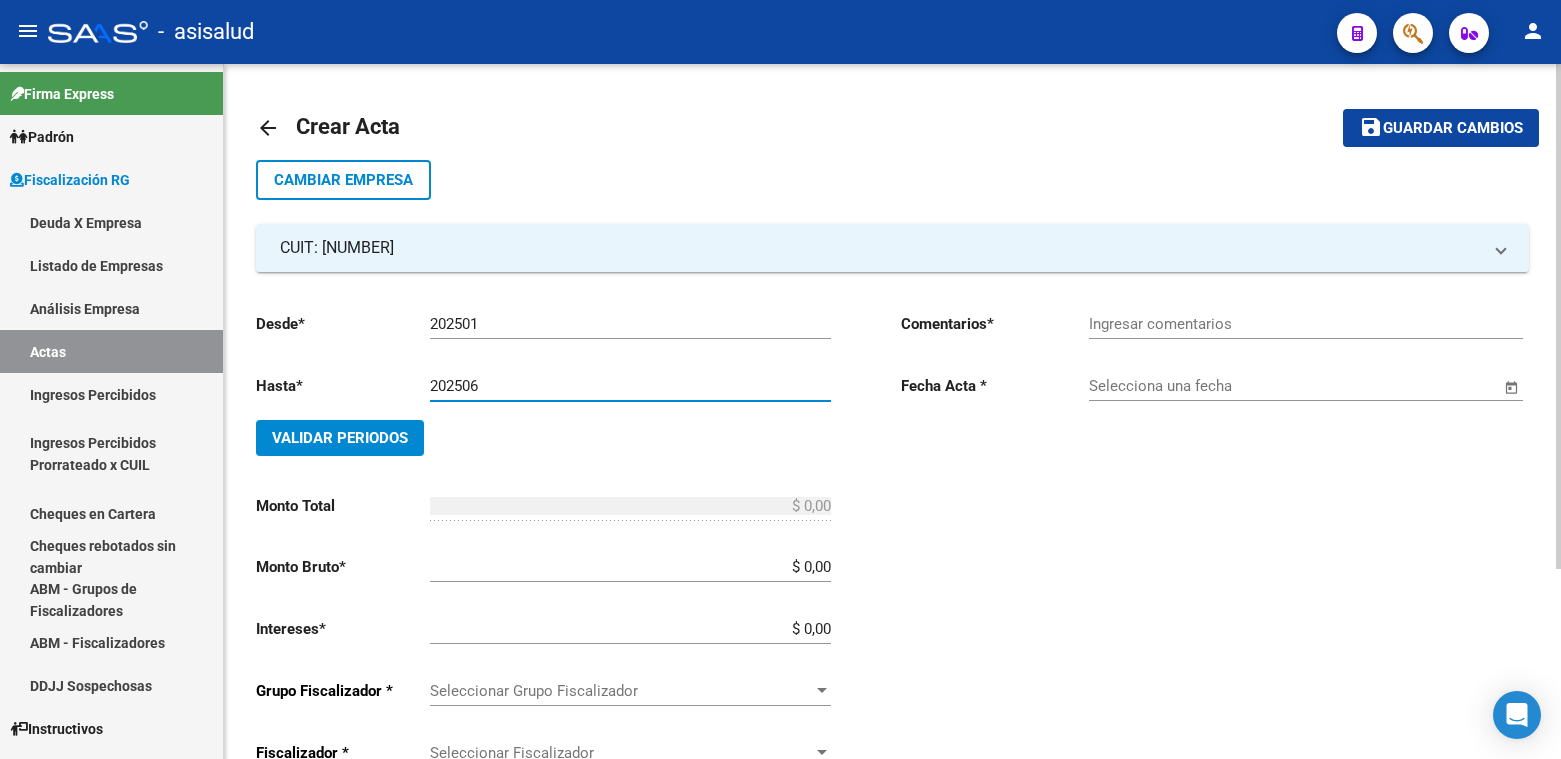 type on "202506" 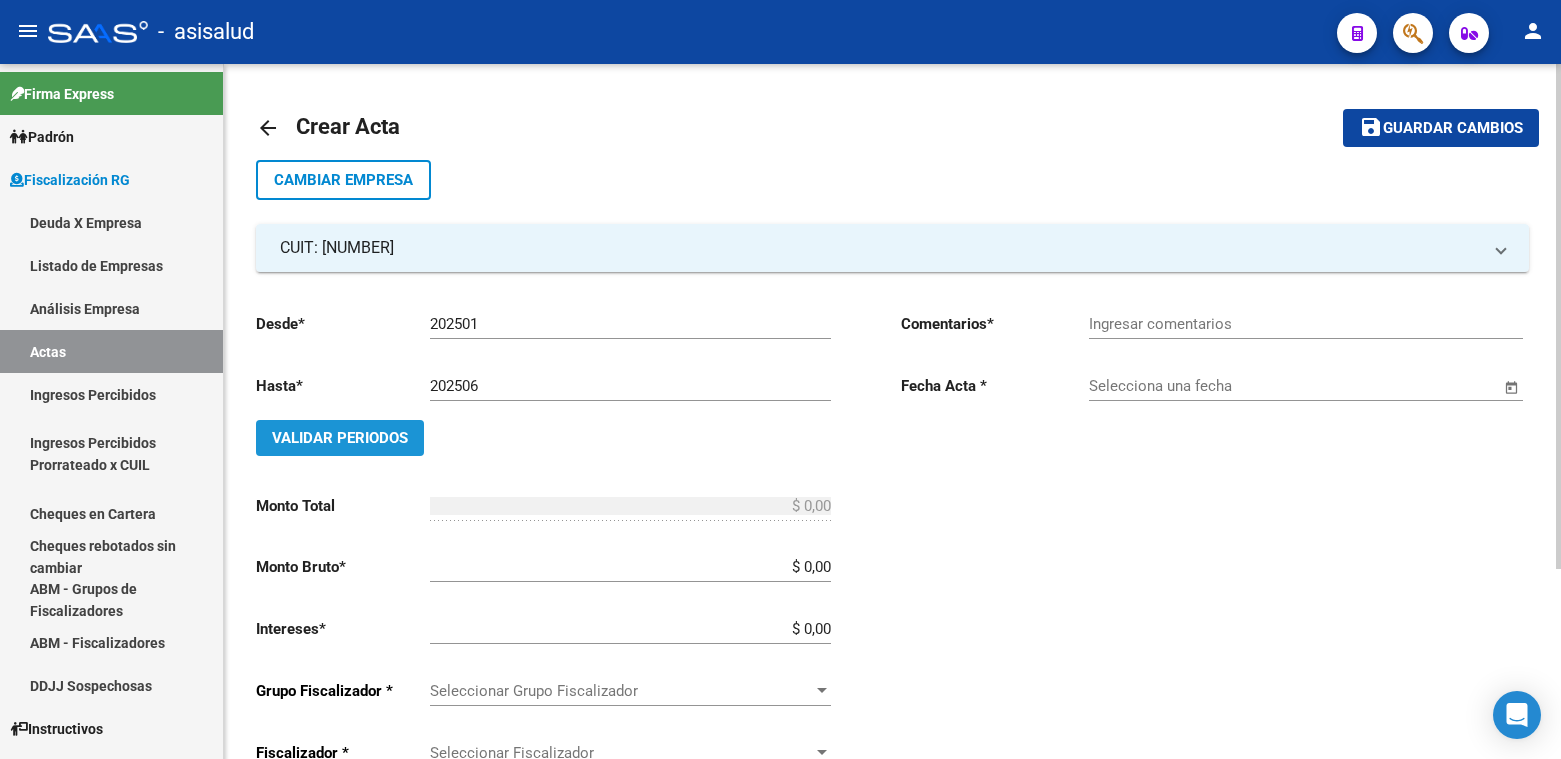 click on "Validar Periodos" 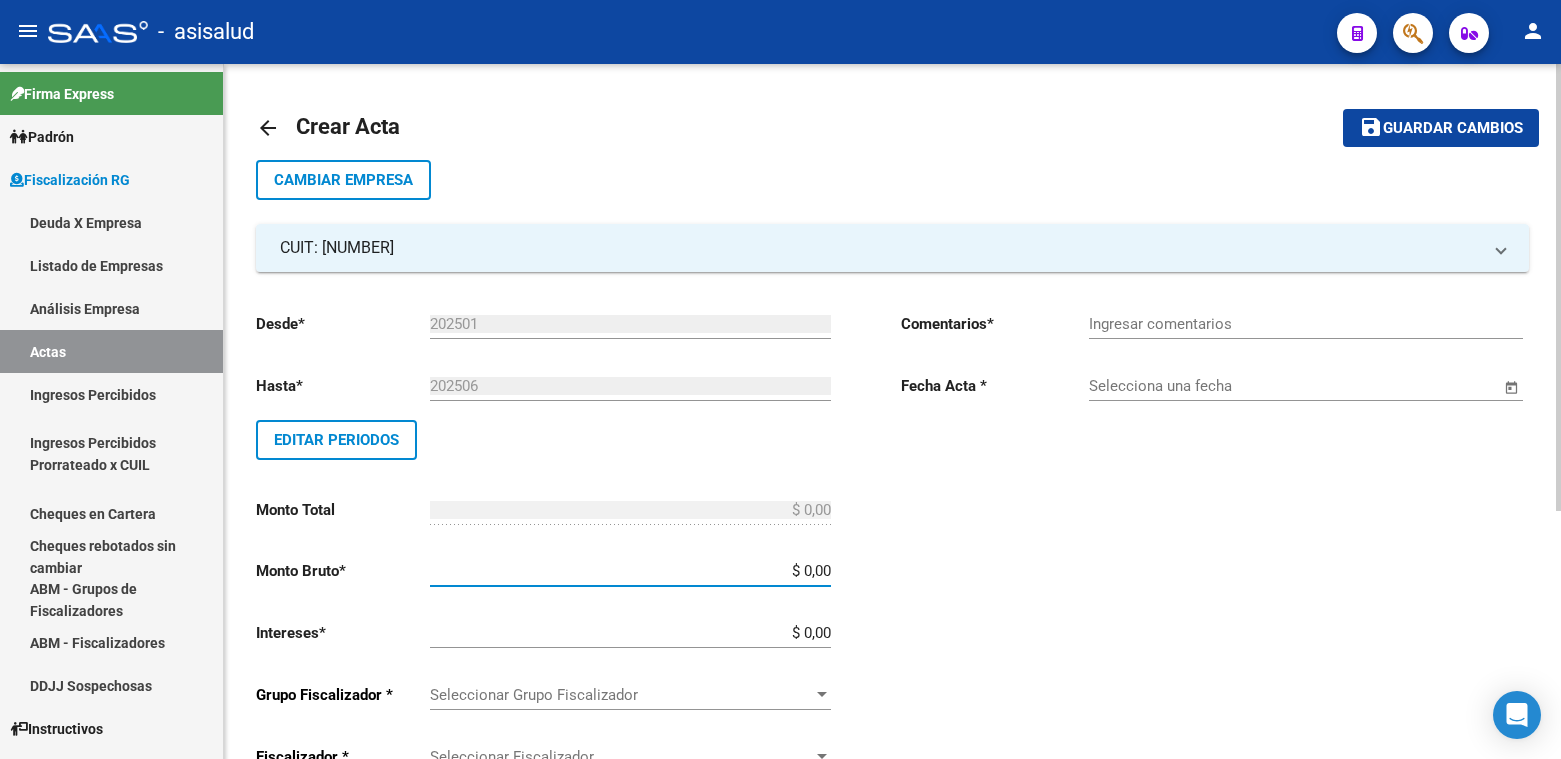 click on "$ 0,00" at bounding box center [630, 571] 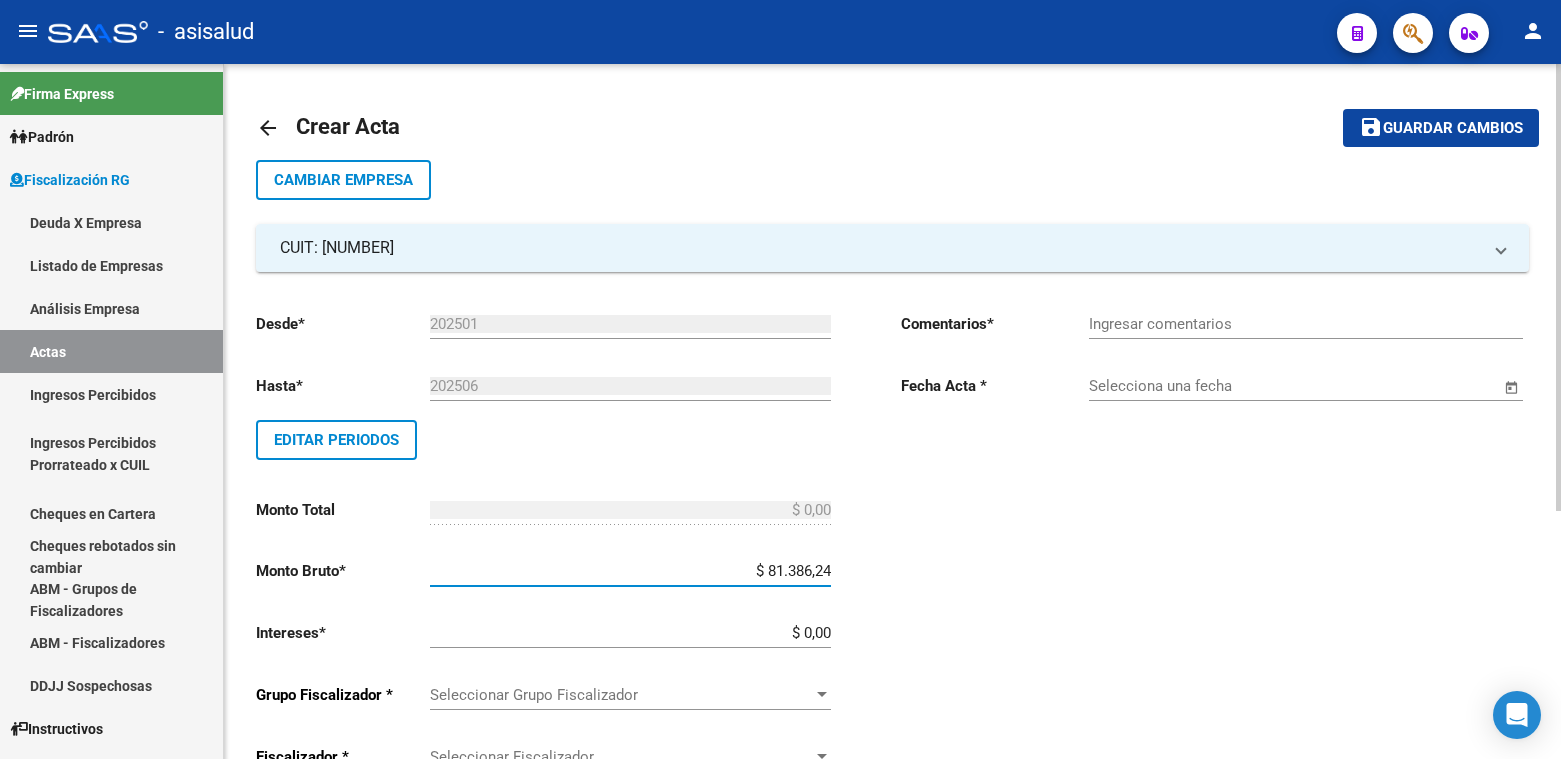 type on "$ 813.862,43" 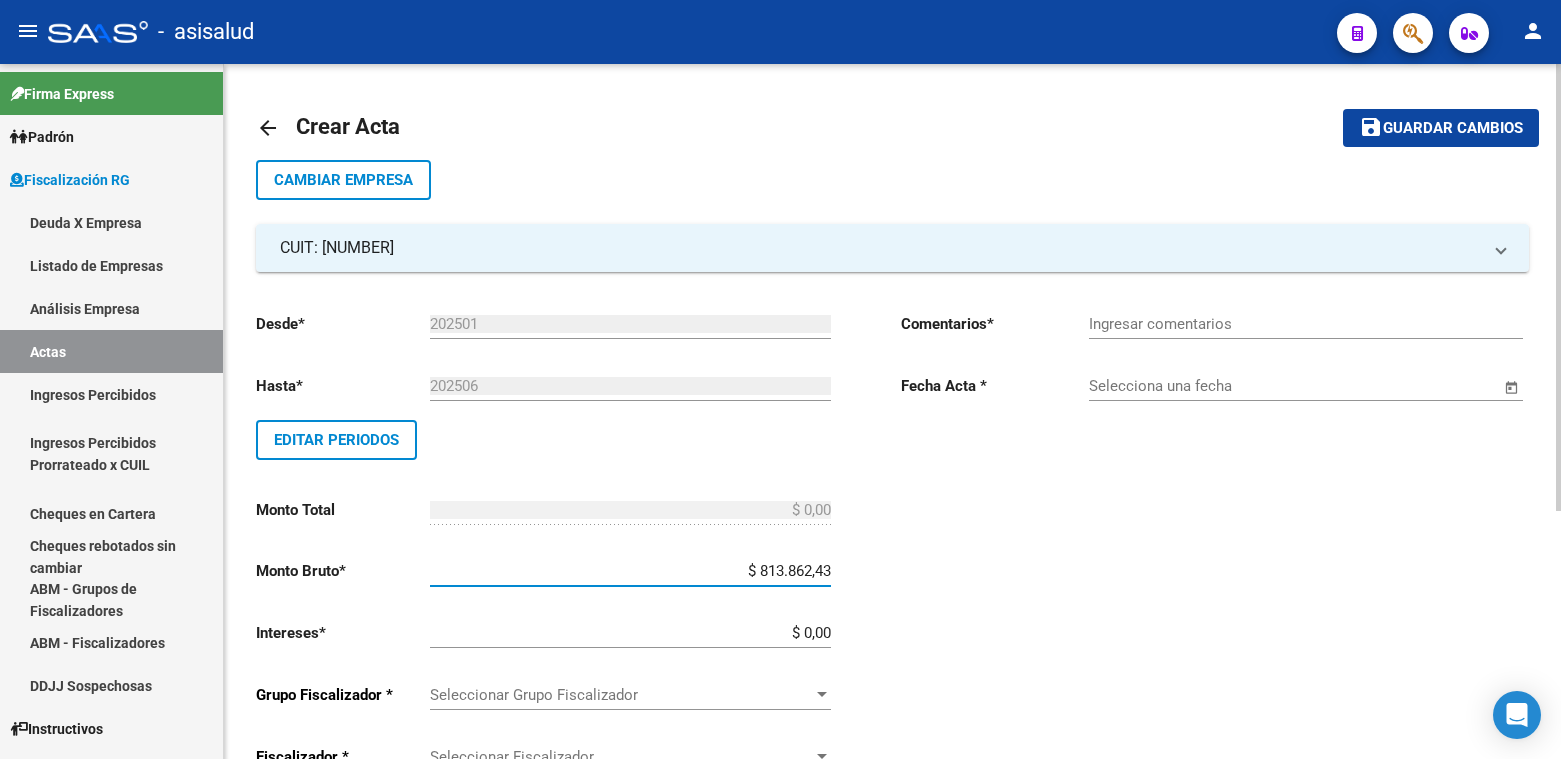scroll, scrollTop: 100, scrollLeft: 0, axis: vertical 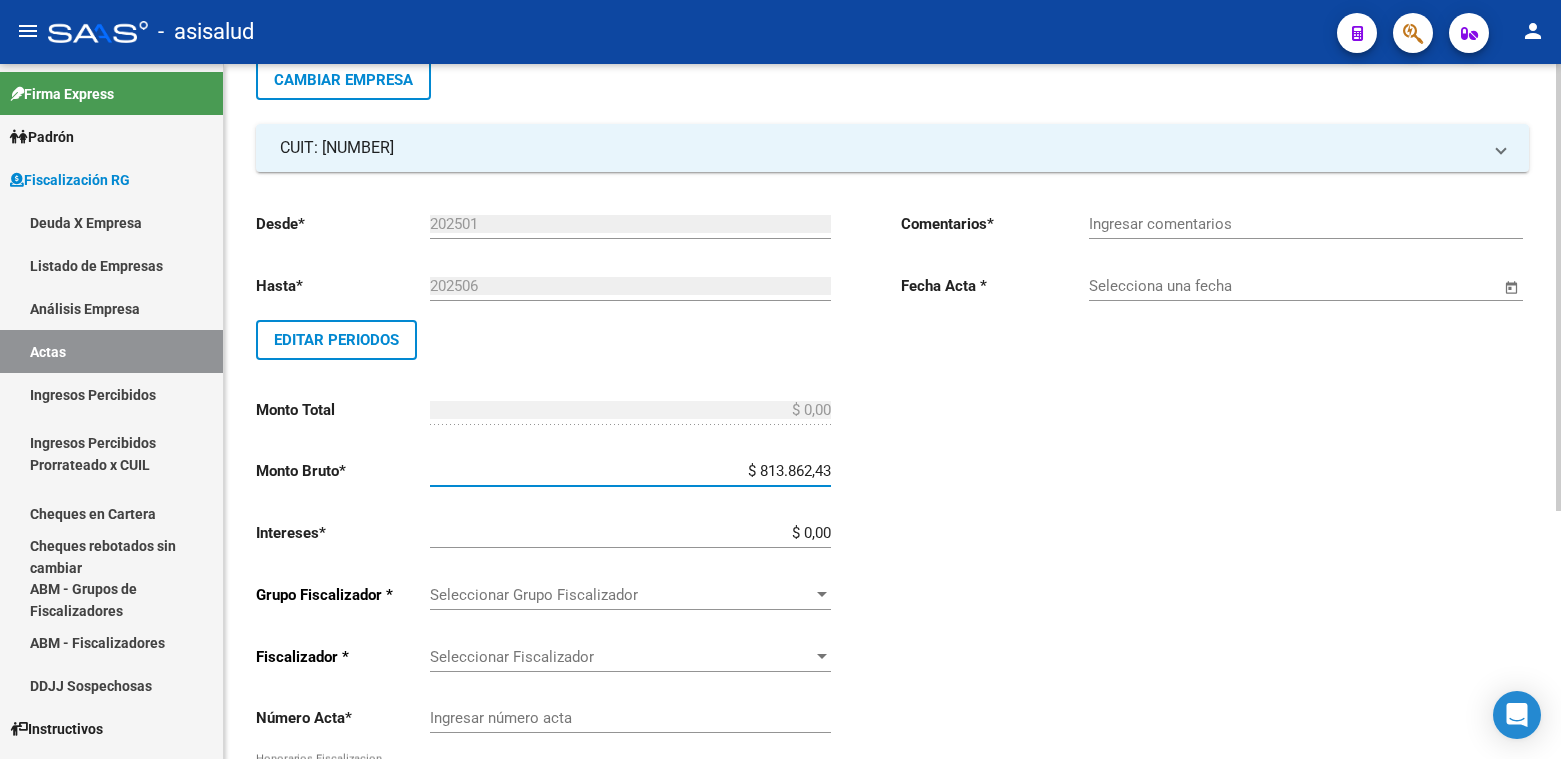 type on "$ 813.862,43" 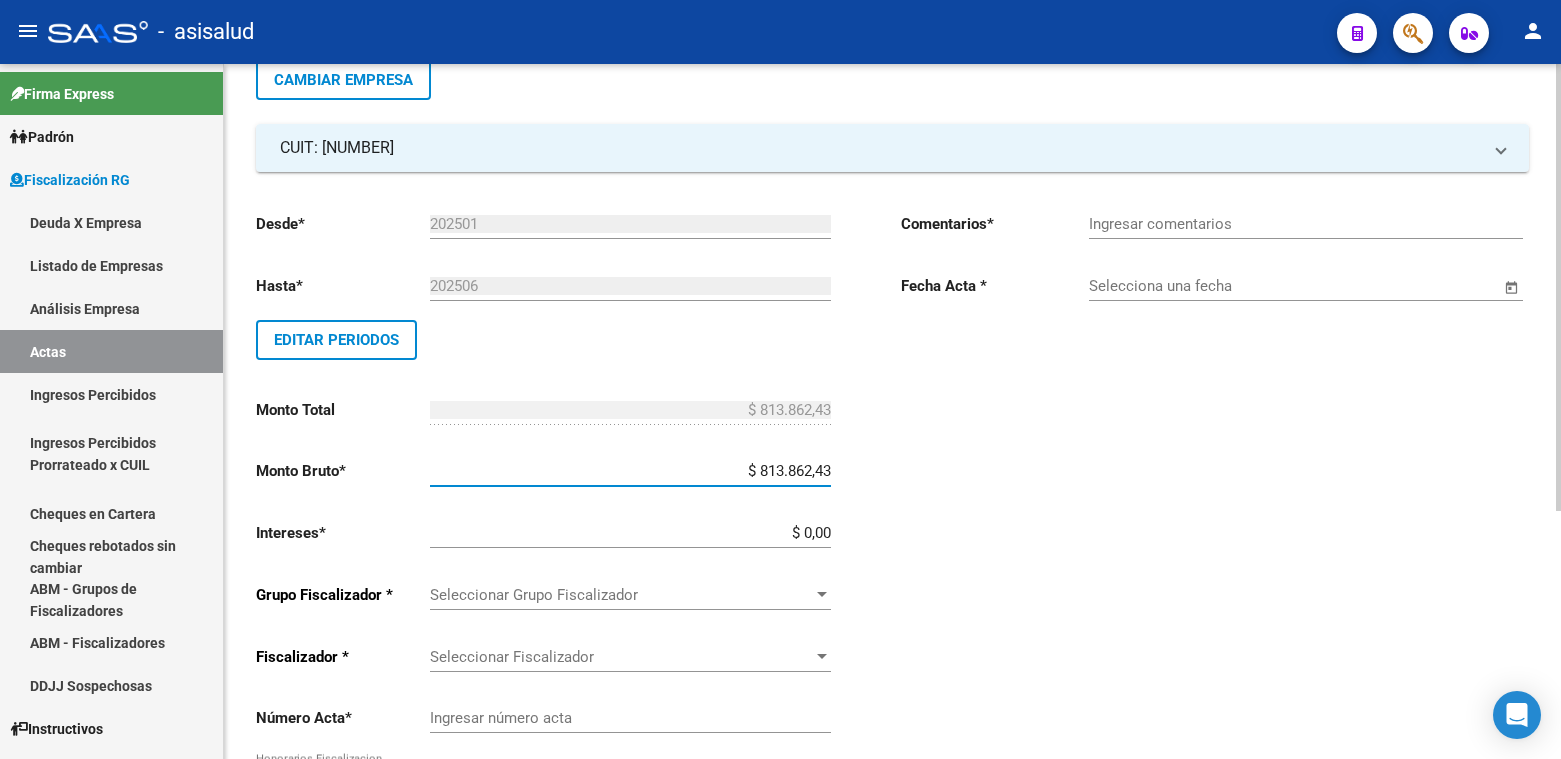 click on "$ 0,00" at bounding box center [630, 533] 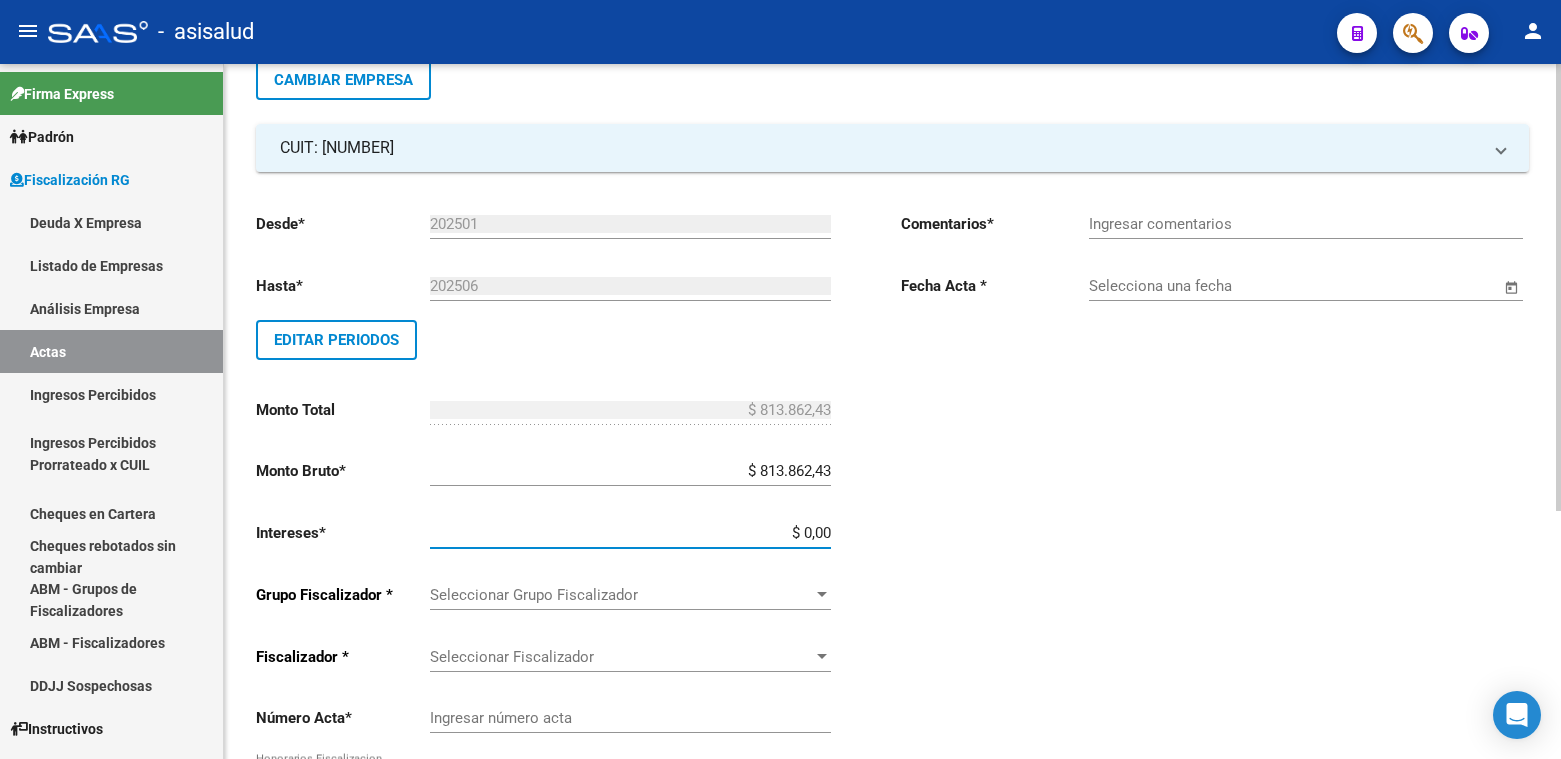 click on "$ 0,00" at bounding box center [630, 533] 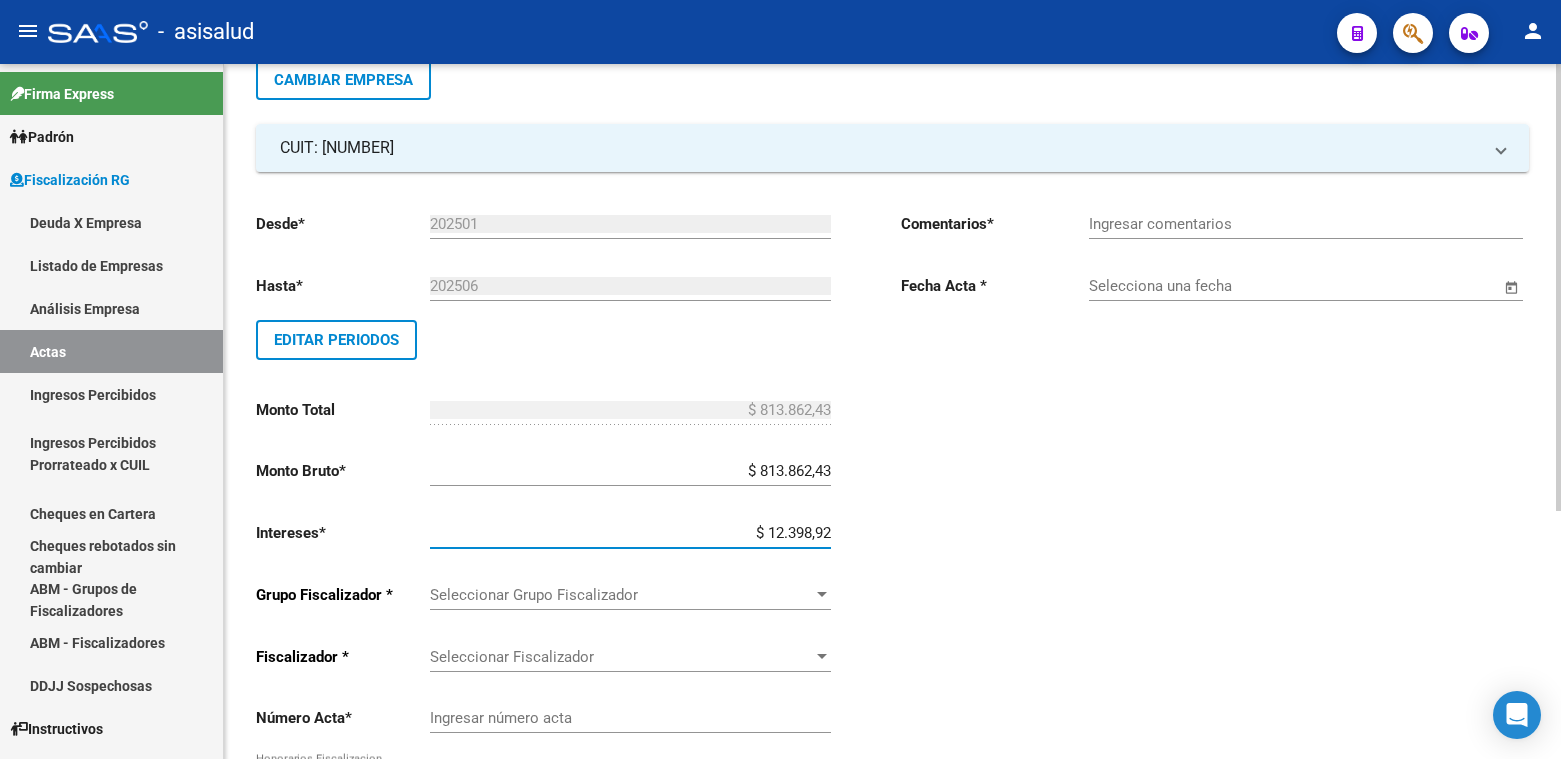 type on "$ 123.989,22" 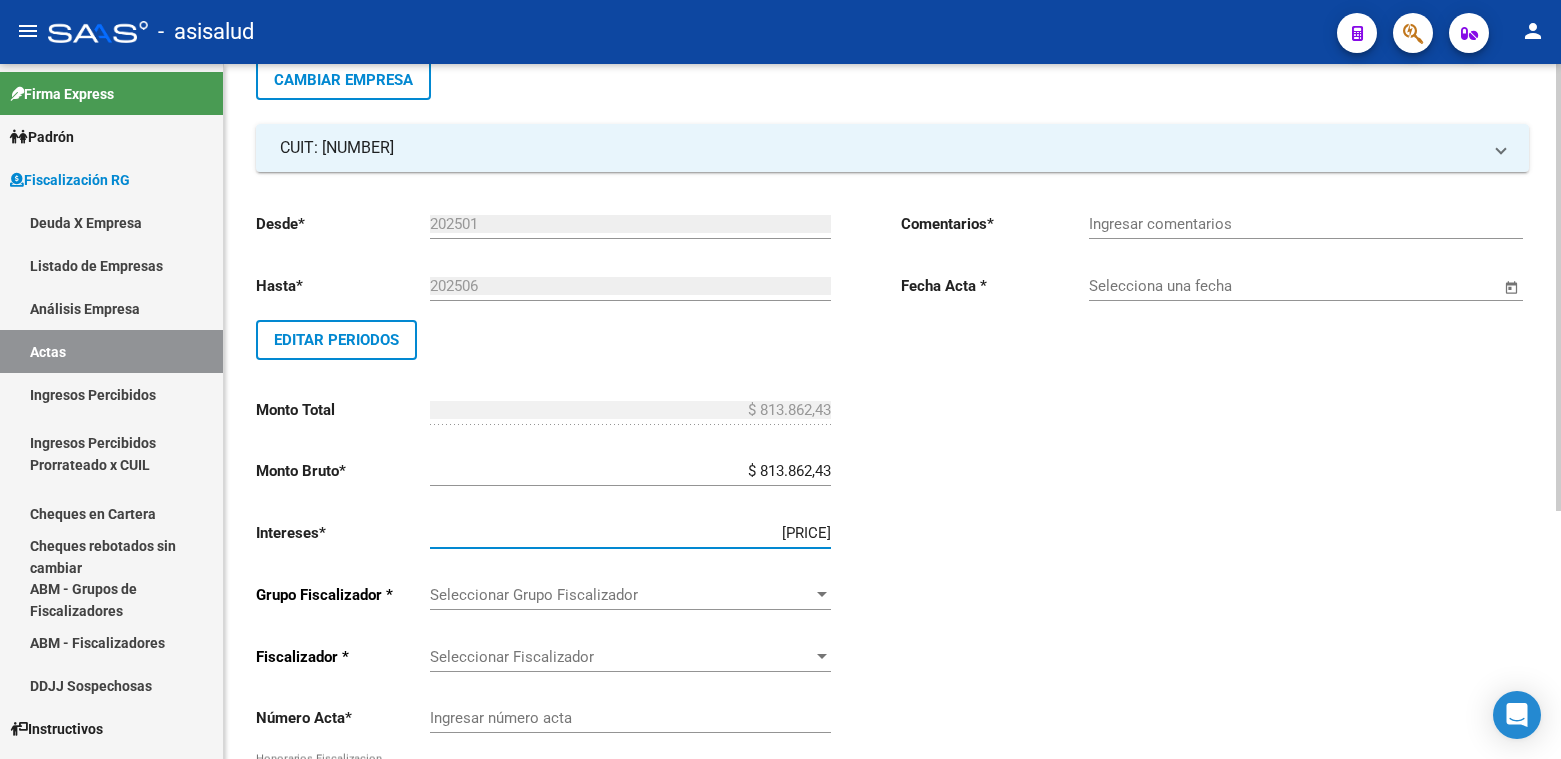 type on "$ 937.851,65" 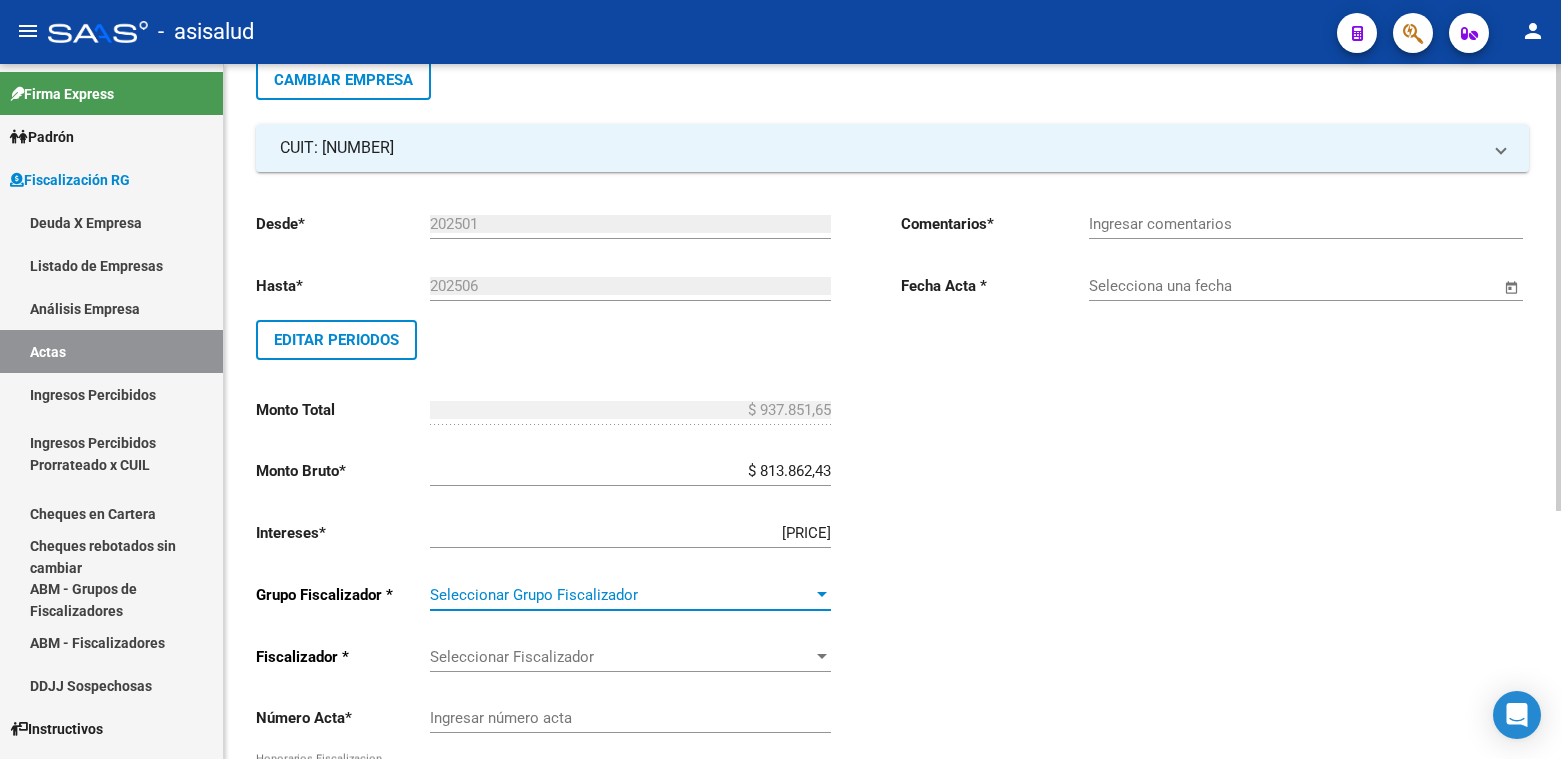 click at bounding box center (822, 594) 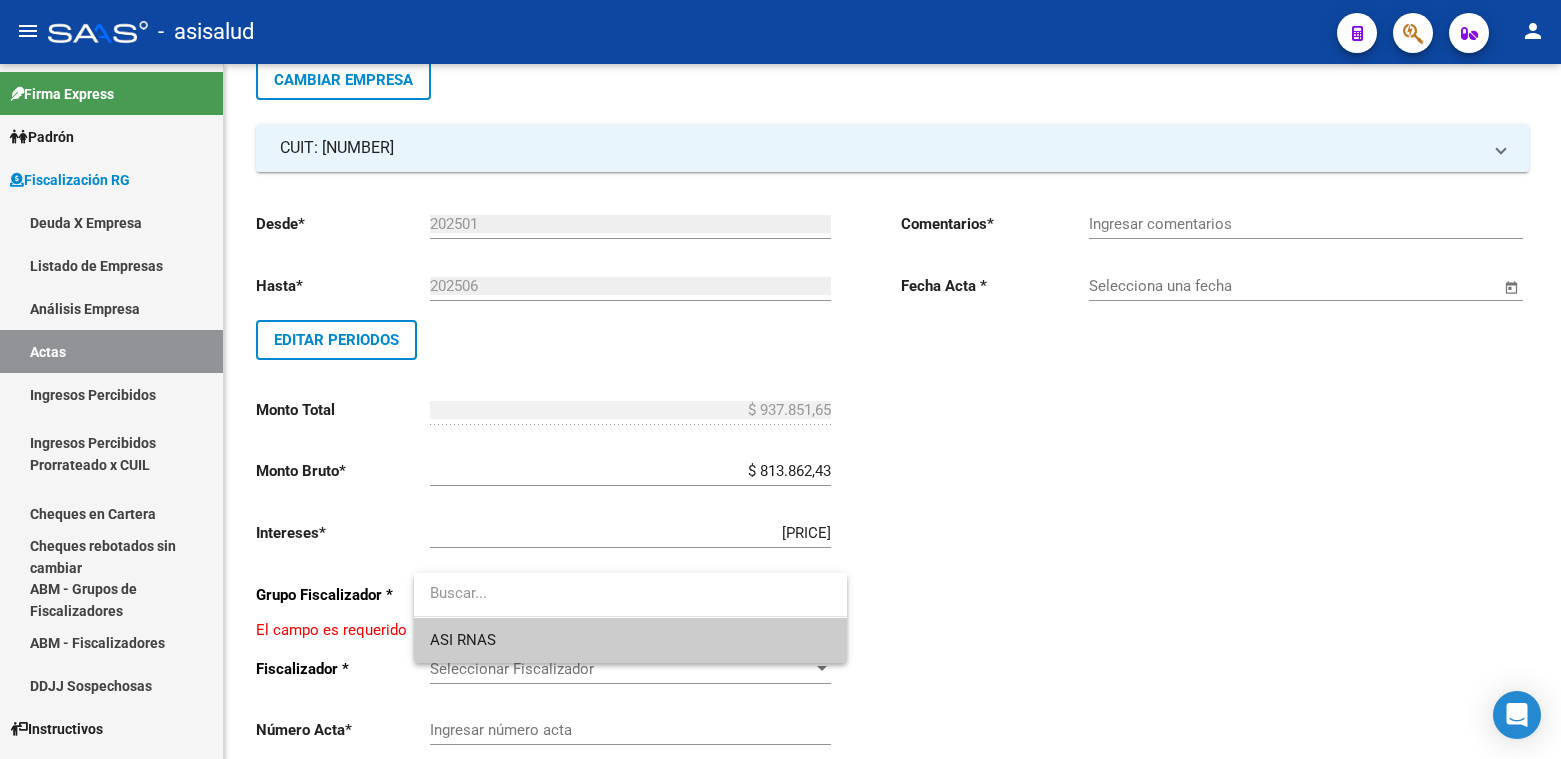 click on "ASI RNAS" at bounding box center [630, 640] 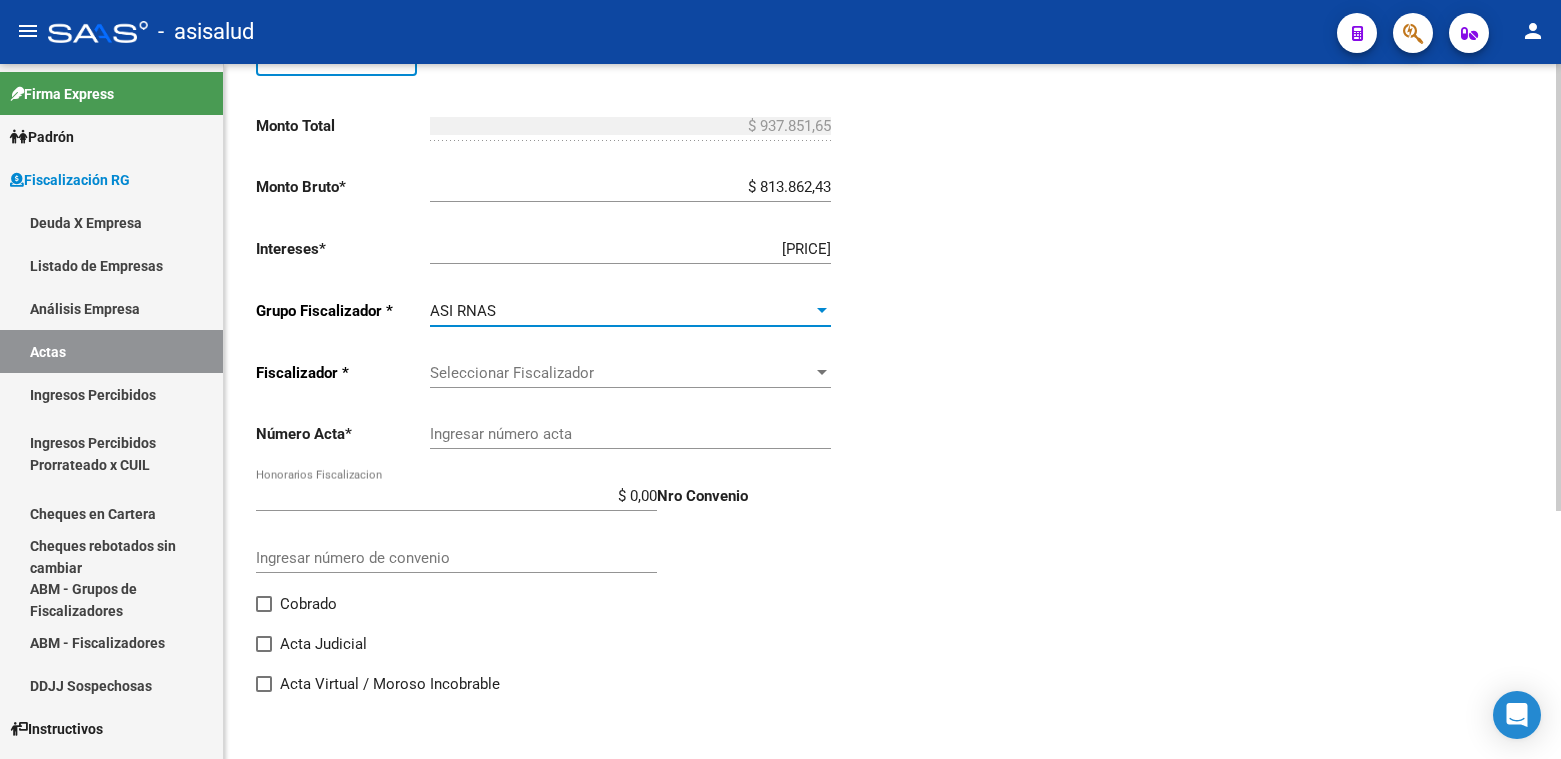 scroll, scrollTop: 385, scrollLeft: 0, axis: vertical 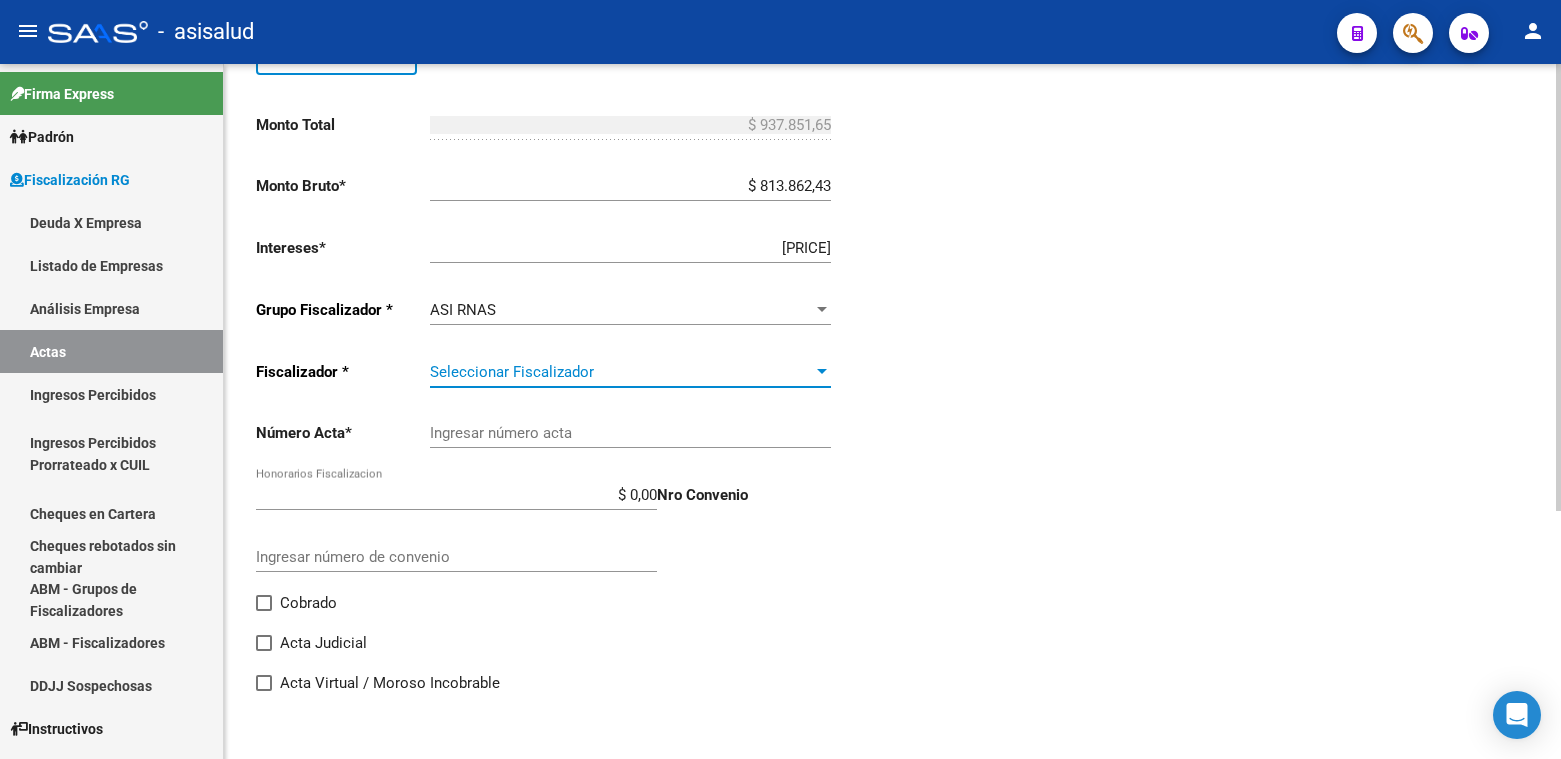 click at bounding box center (822, 372) 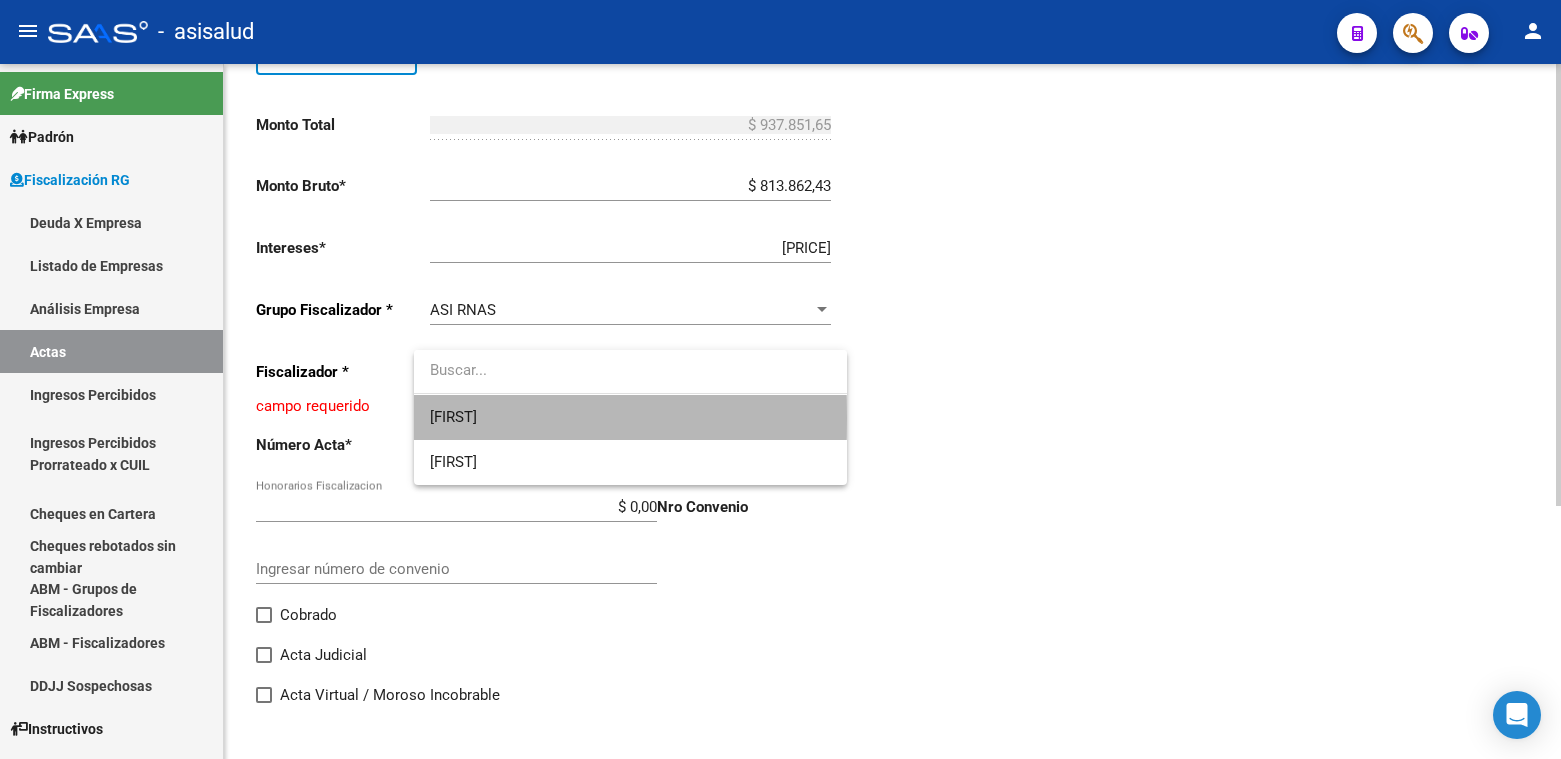 click on "[FIRST]" at bounding box center [630, 417] 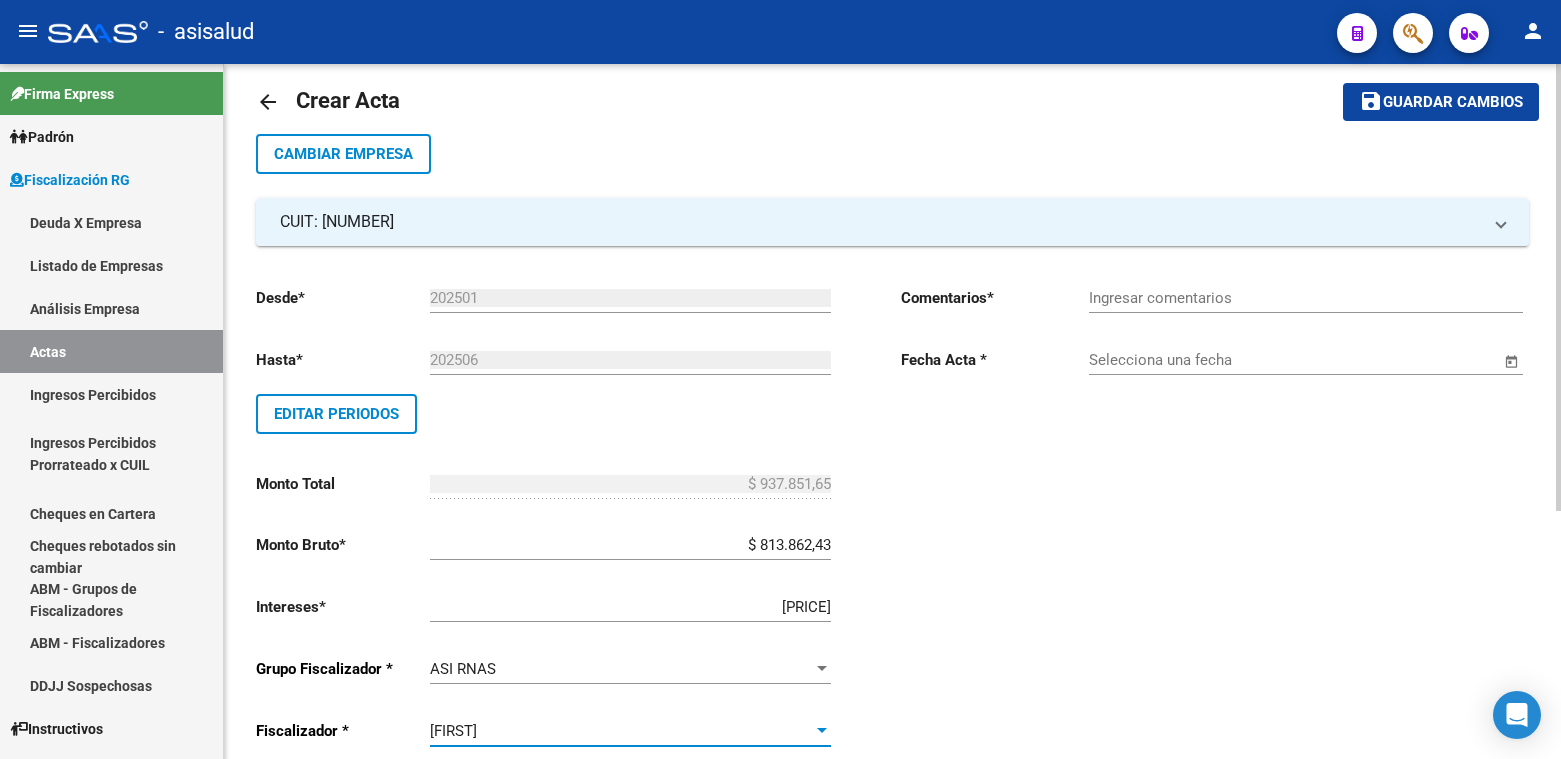 scroll, scrollTop: 0, scrollLeft: 0, axis: both 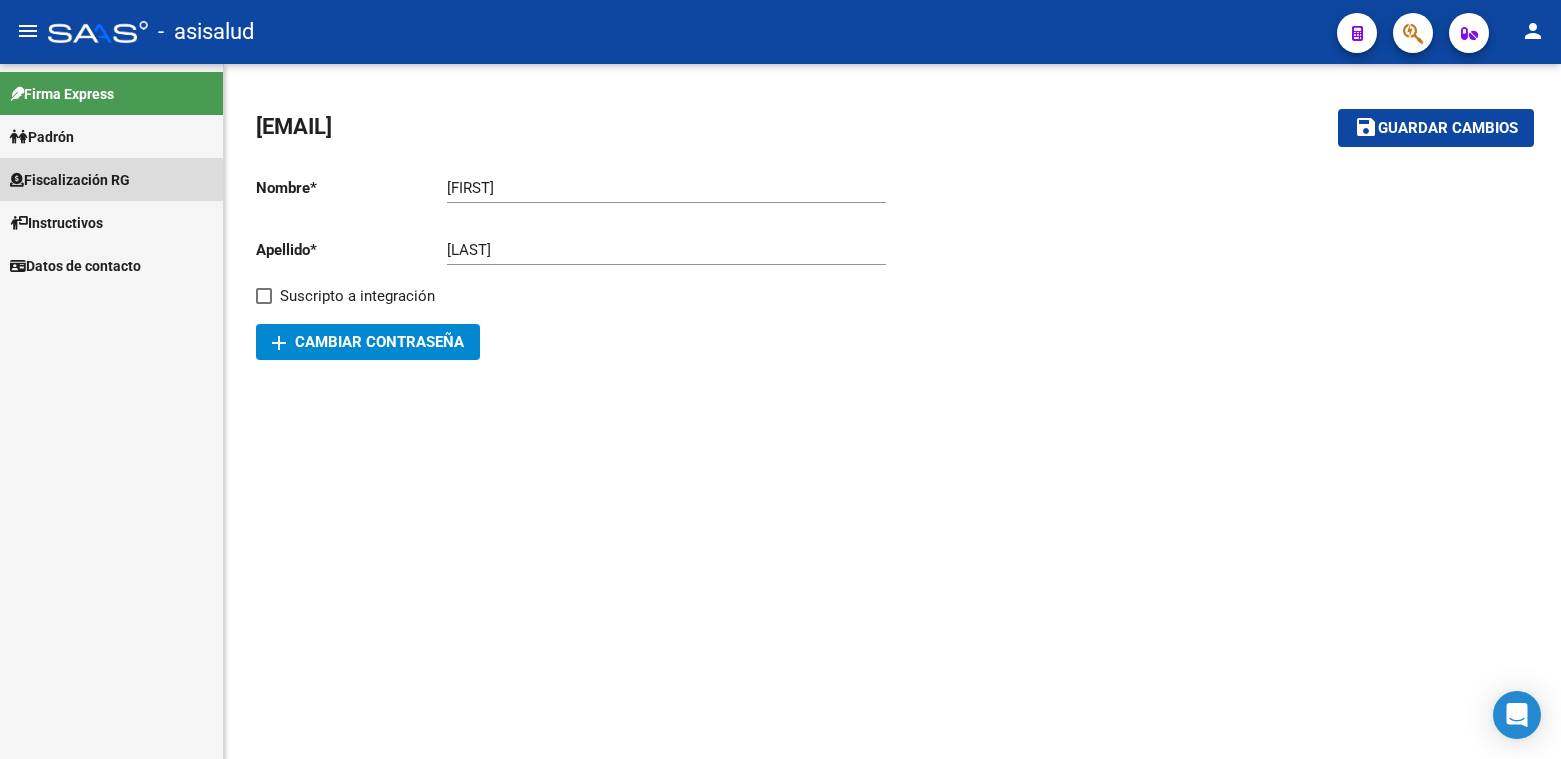 click on "Fiscalización RG" at bounding box center (70, 180) 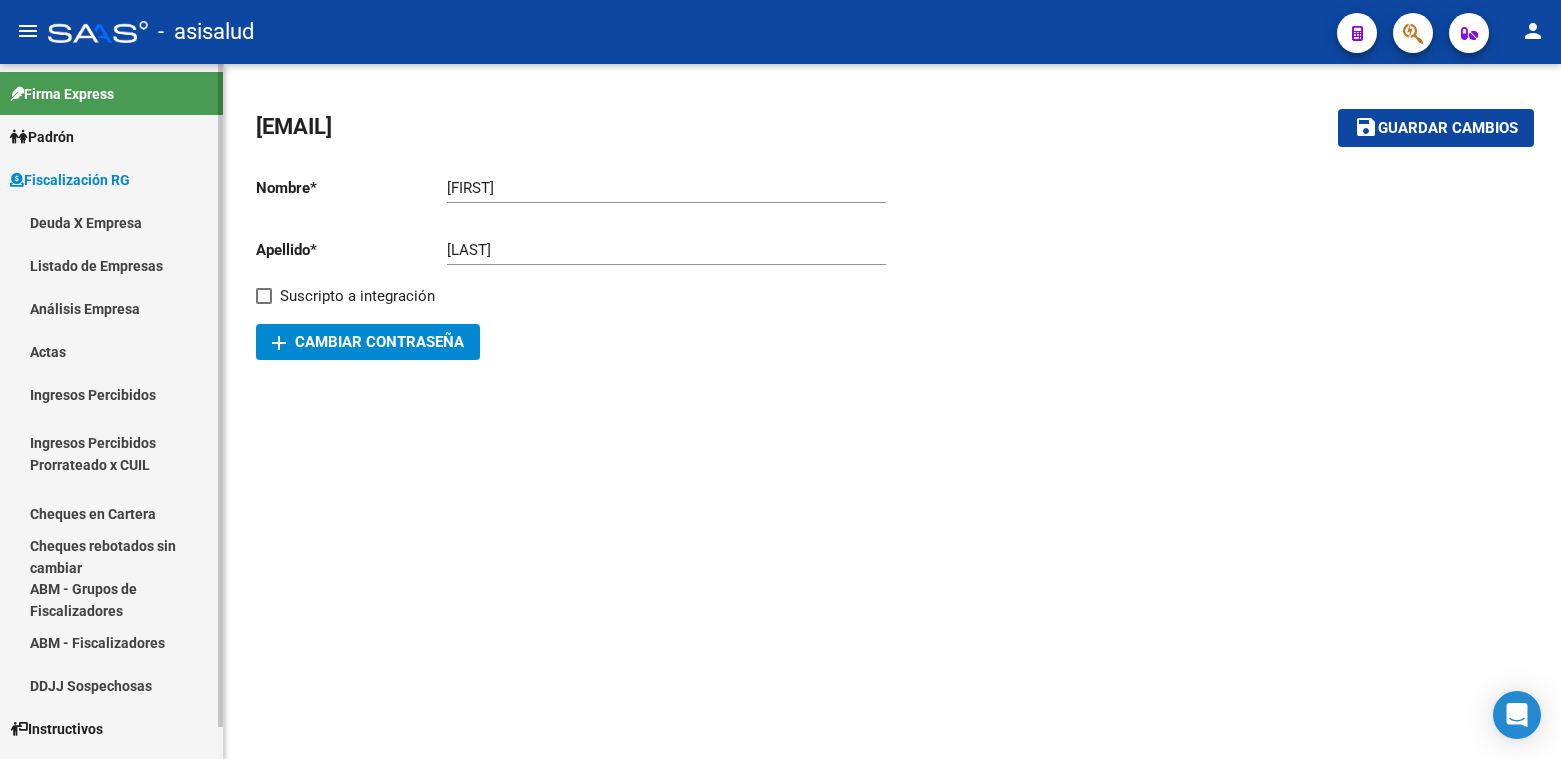 click on "Actas" at bounding box center (111, 351) 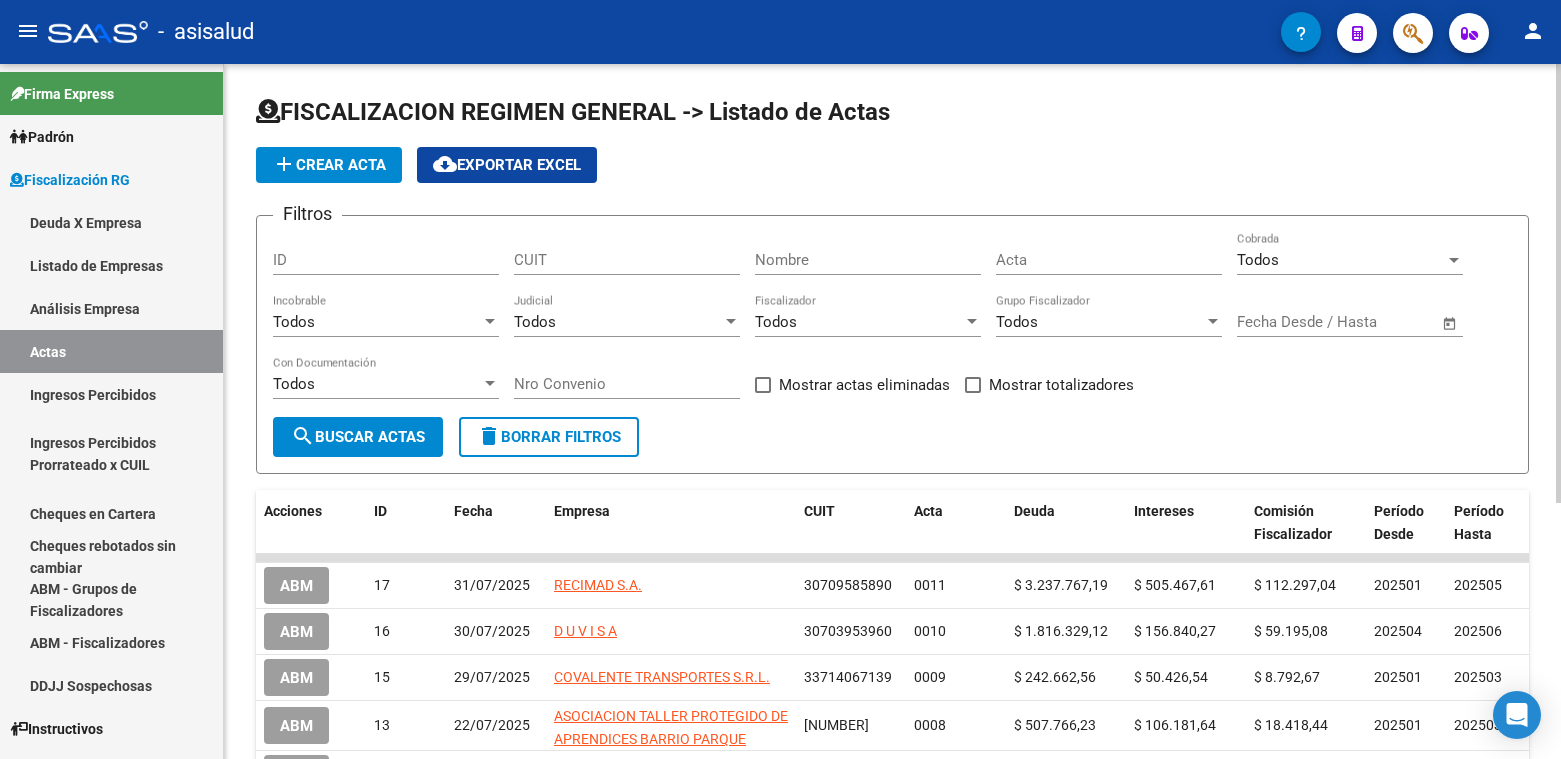 click on "add  Crear Acta" 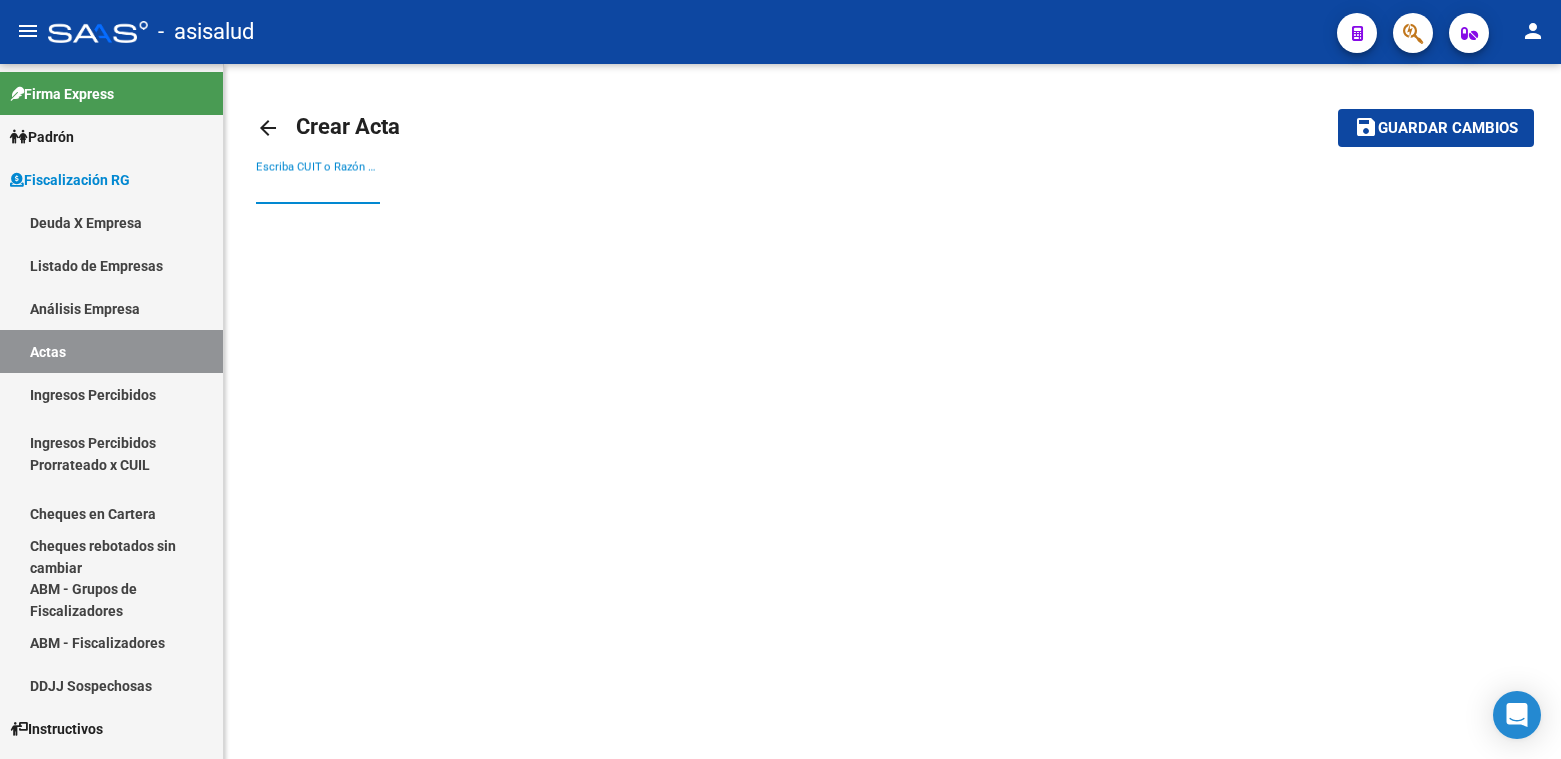 click on "Escriba CUIT o Razón Social para buscar" at bounding box center [318, 188] 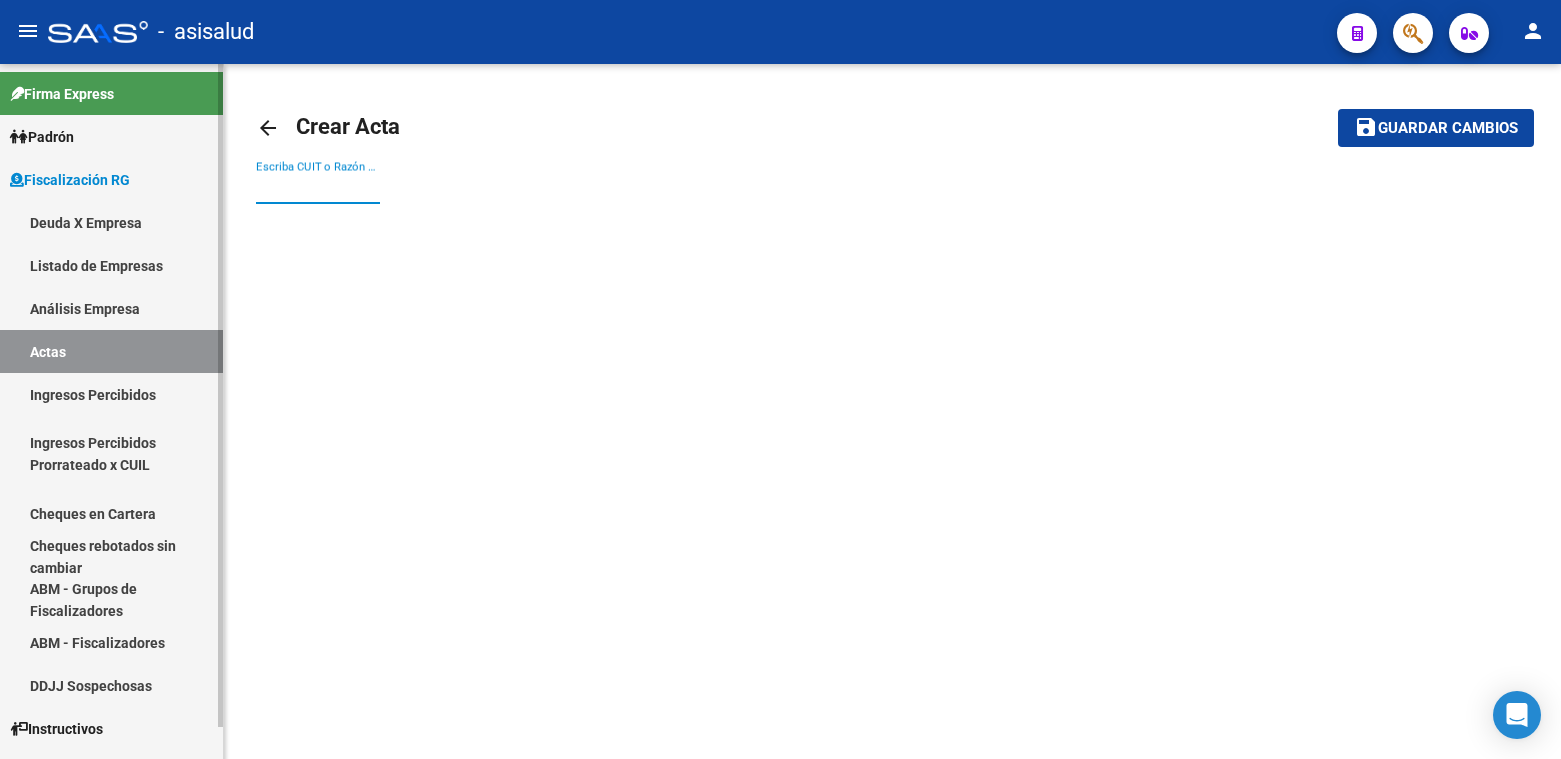 click on "Actas" at bounding box center (111, 351) 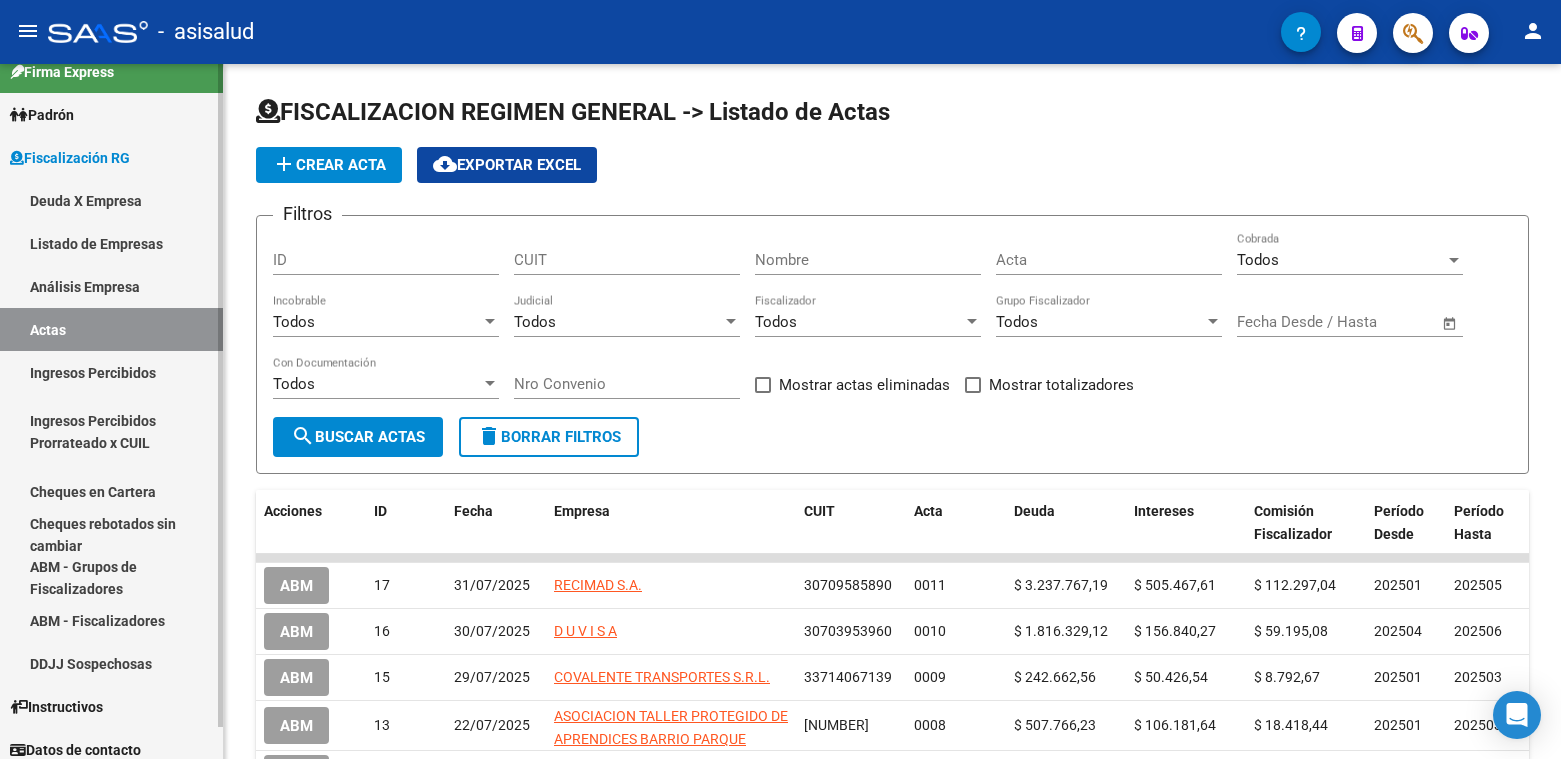 scroll, scrollTop: 34, scrollLeft: 0, axis: vertical 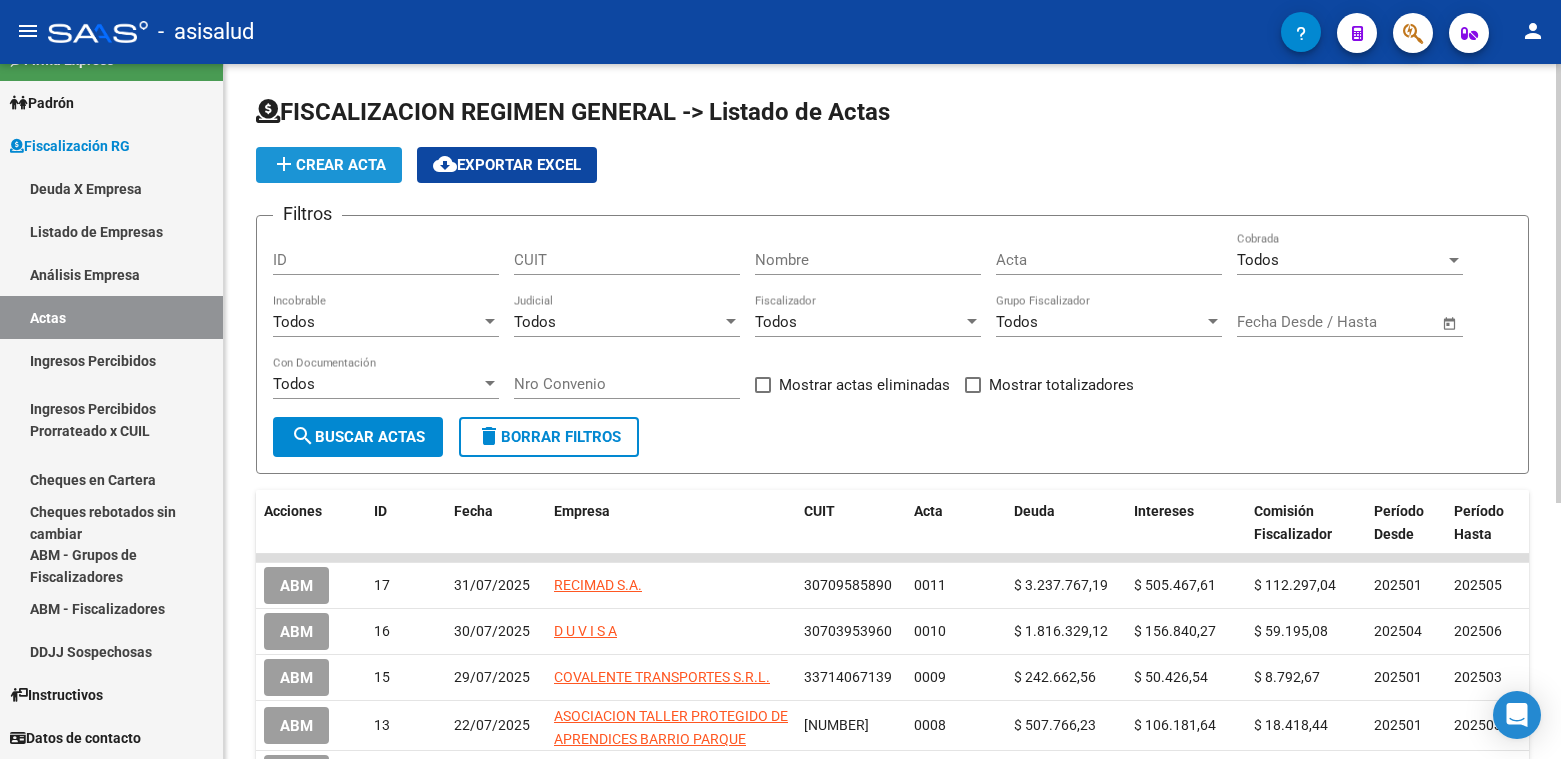 click on "add  Crear Acta" 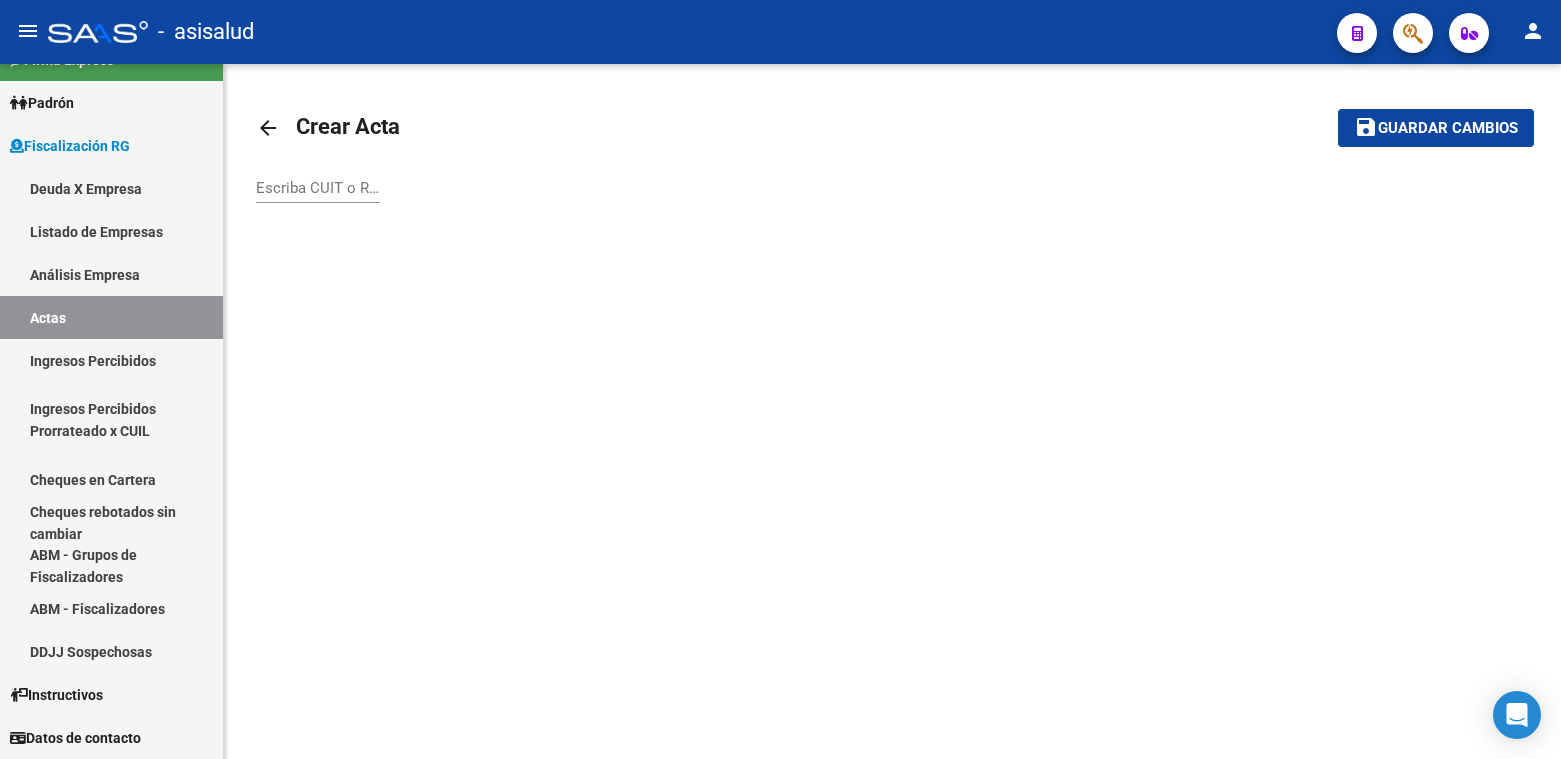 click on "Escriba CUIT o Razón Social para buscar" at bounding box center (318, 188) 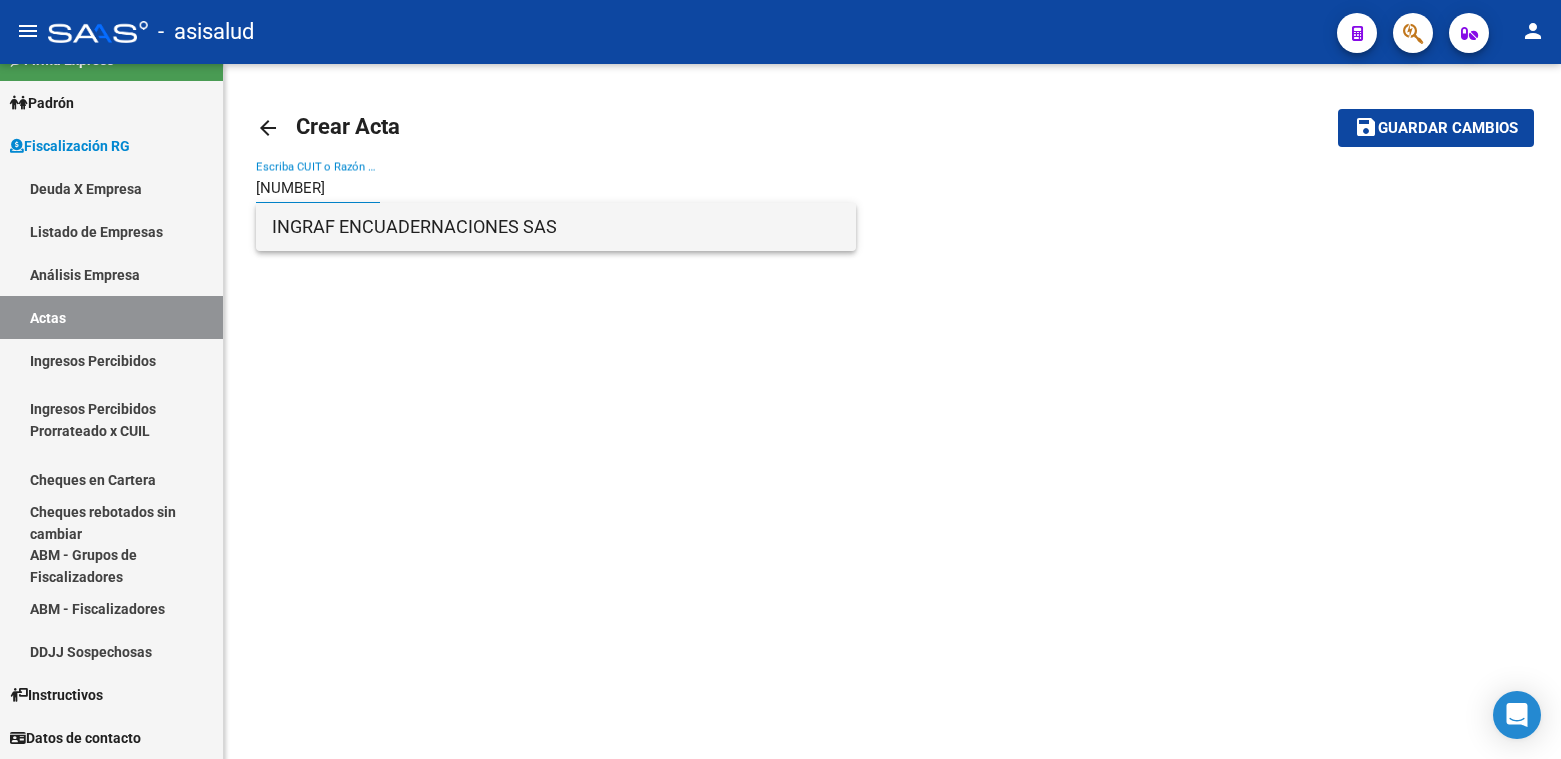 type on "[NUMBER]" 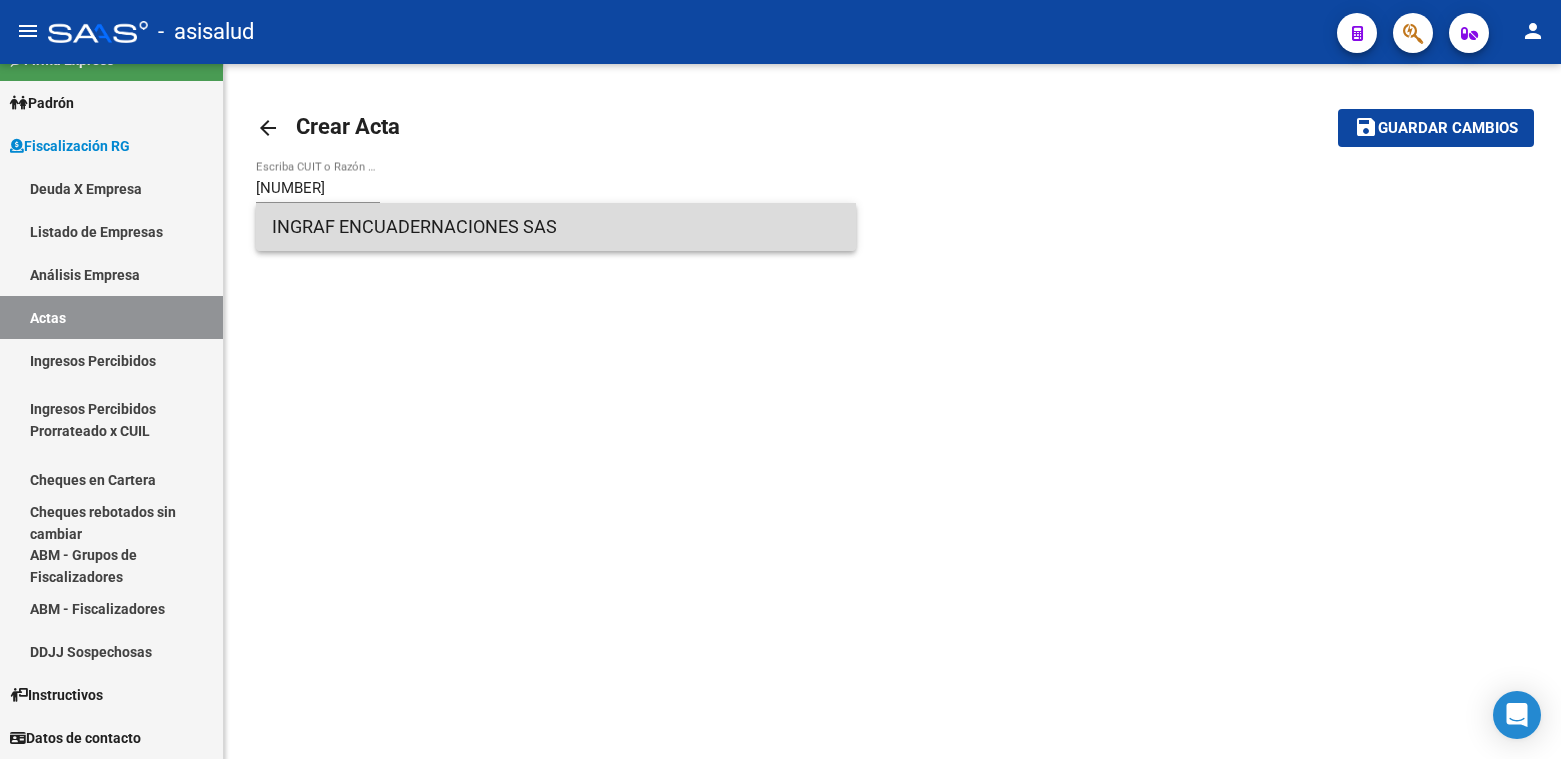 click on "INGRAF ENCUADERNACIONES SAS" at bounding box center [556, 227] 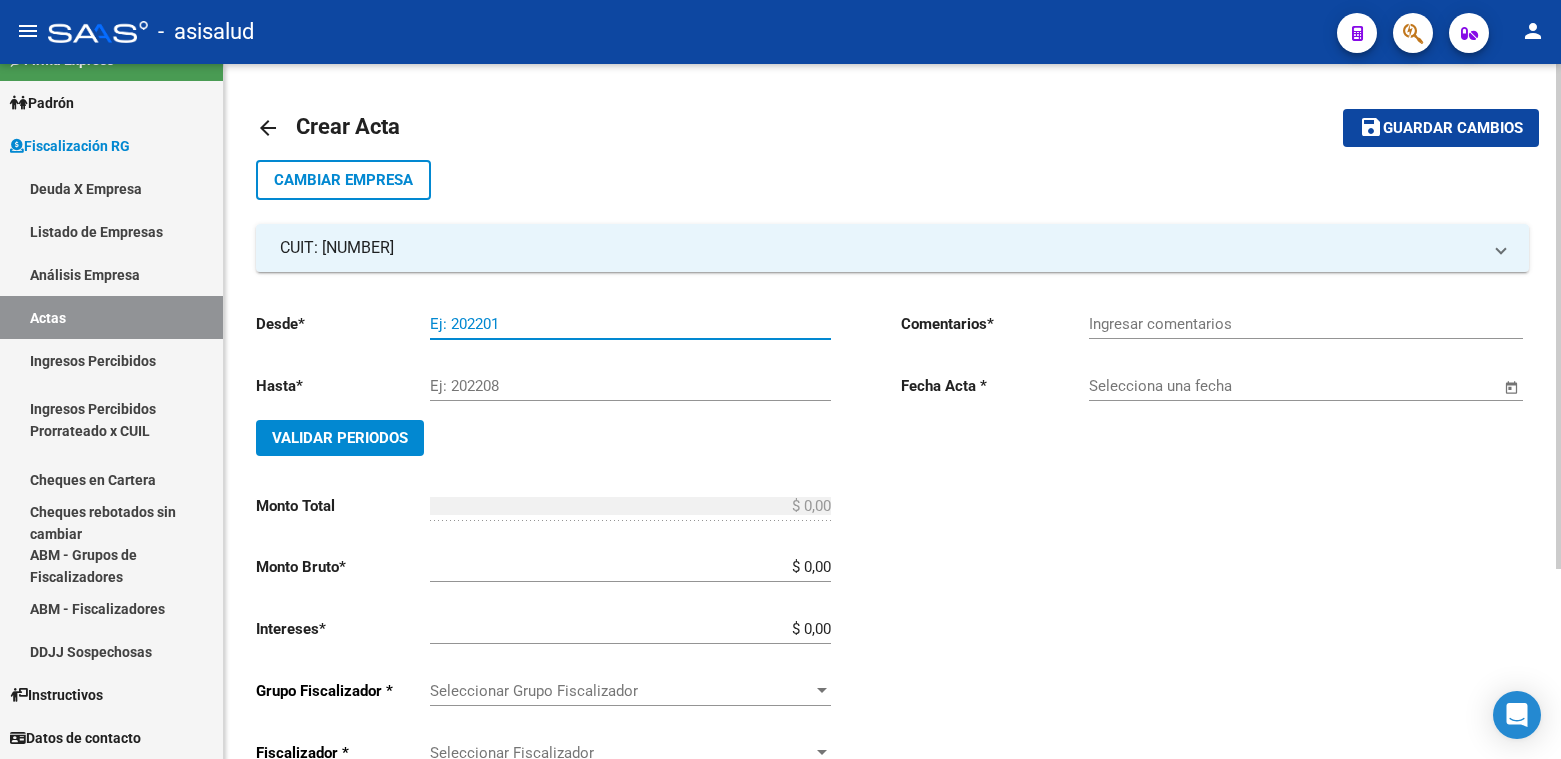 click on "Ej: 202201" at bounding box center [630, 324] 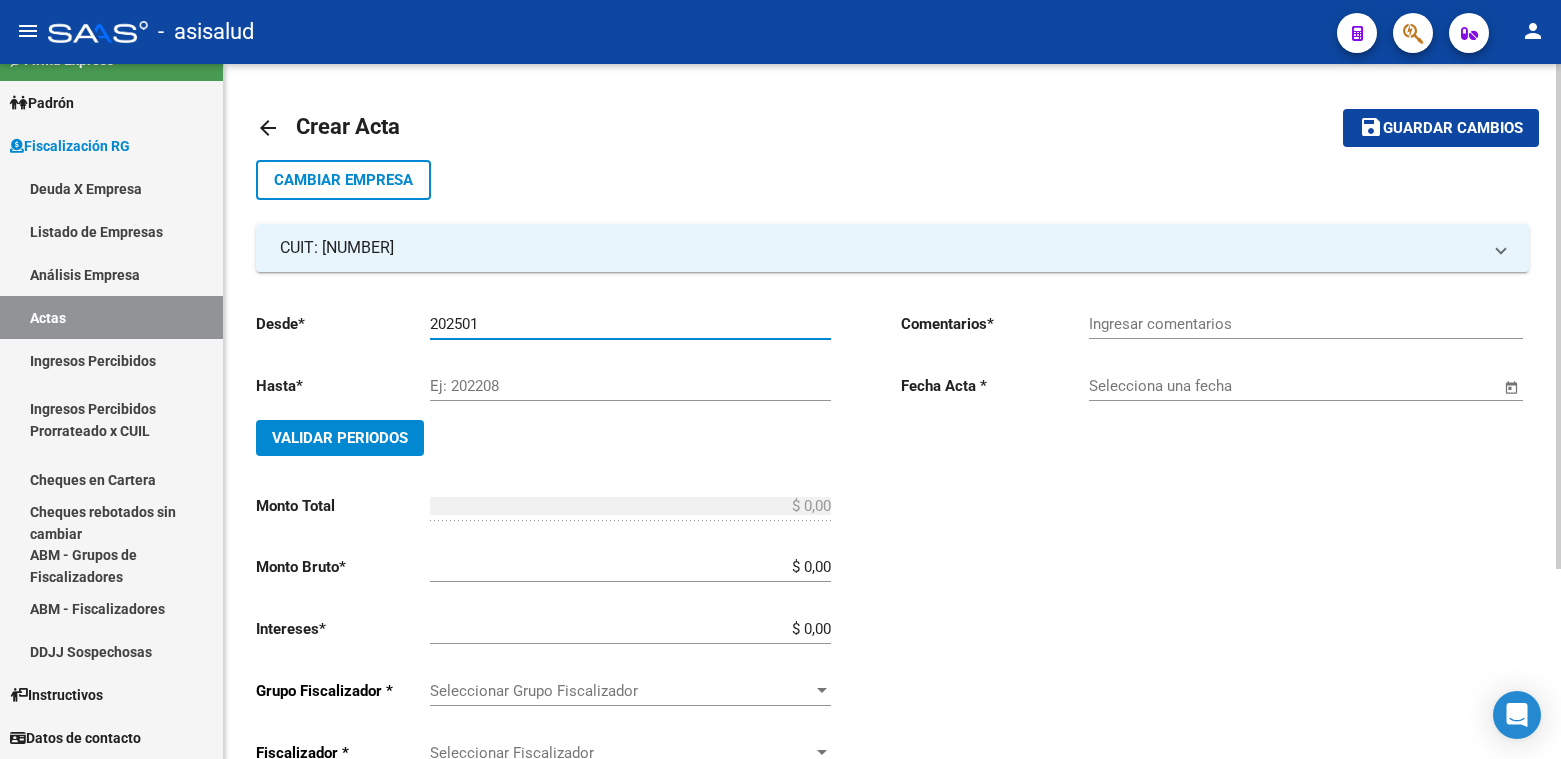 type on "202501" 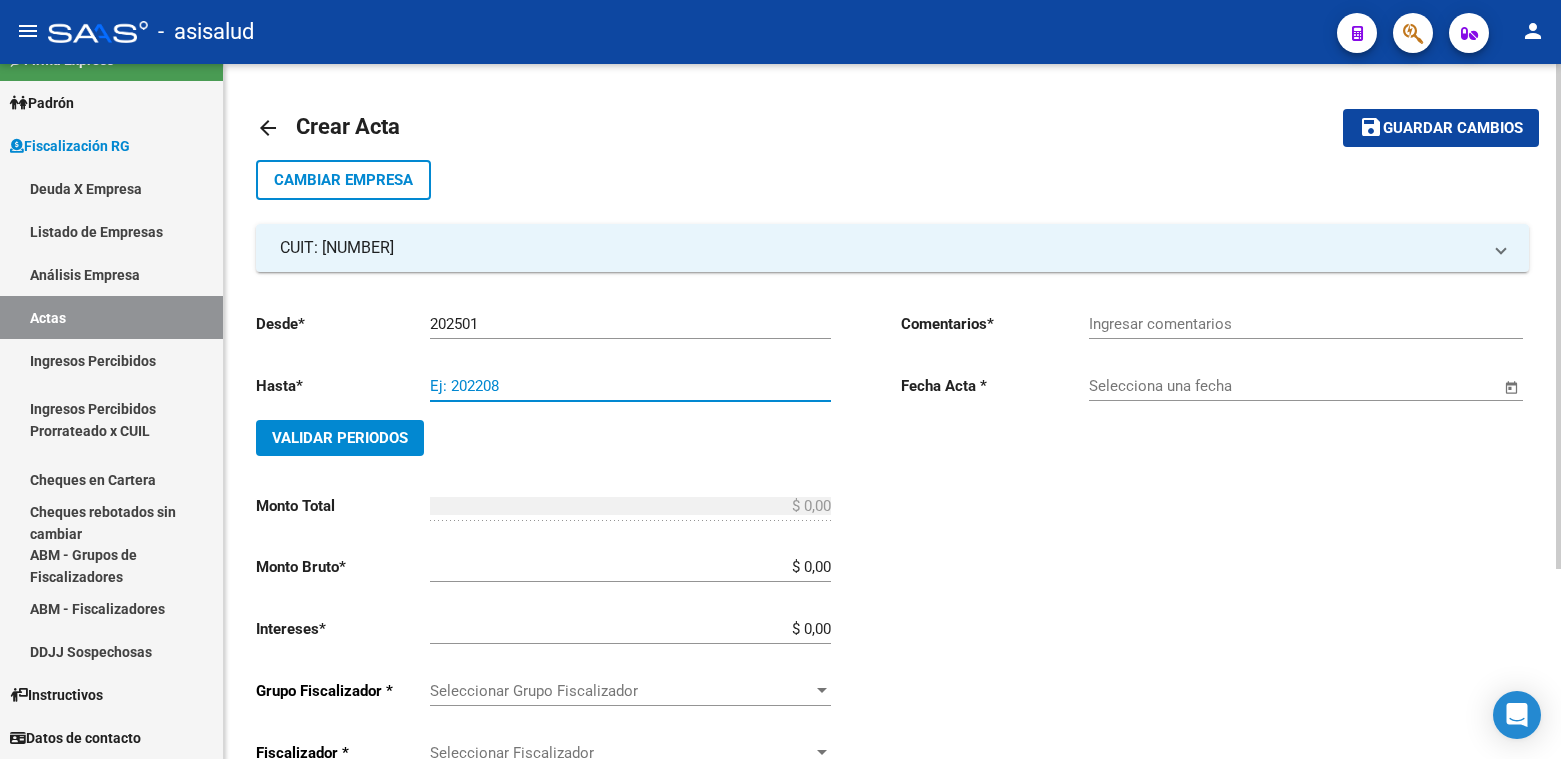 click on "Ej: 202208" at bounding box center (630, 386) 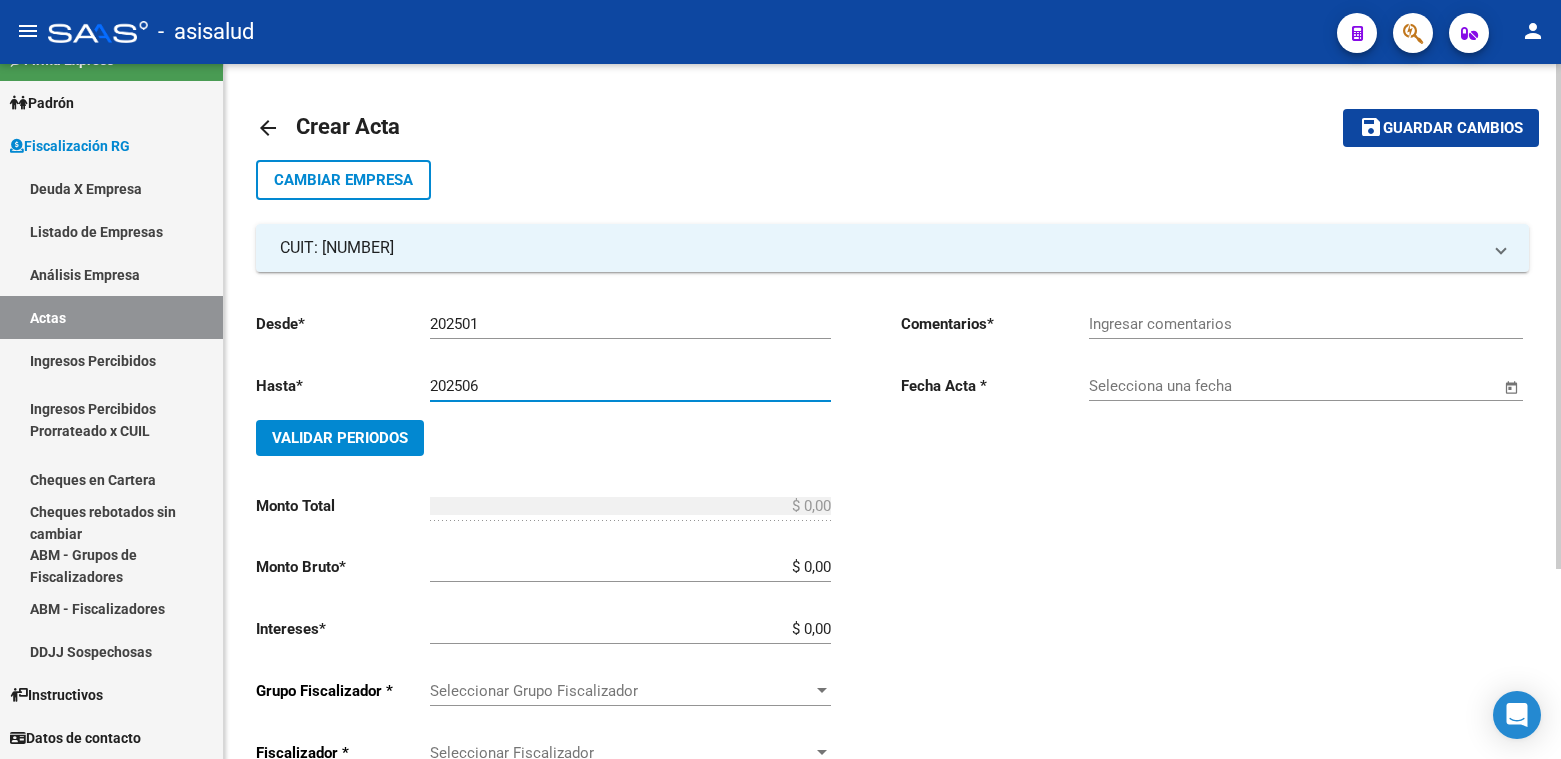 type on "202506" 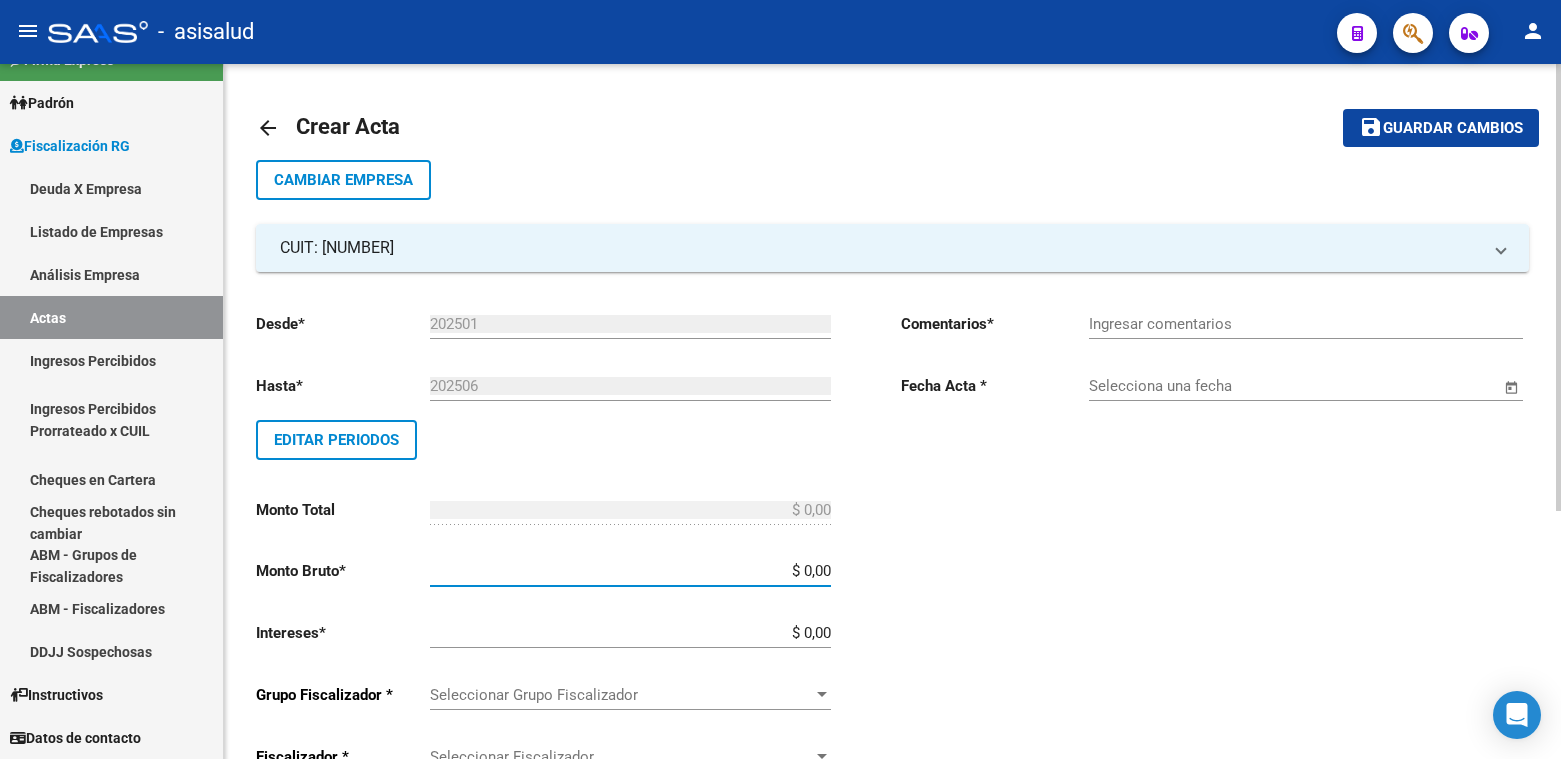 click on "$ 0,00" at bounding box center (630, 571) 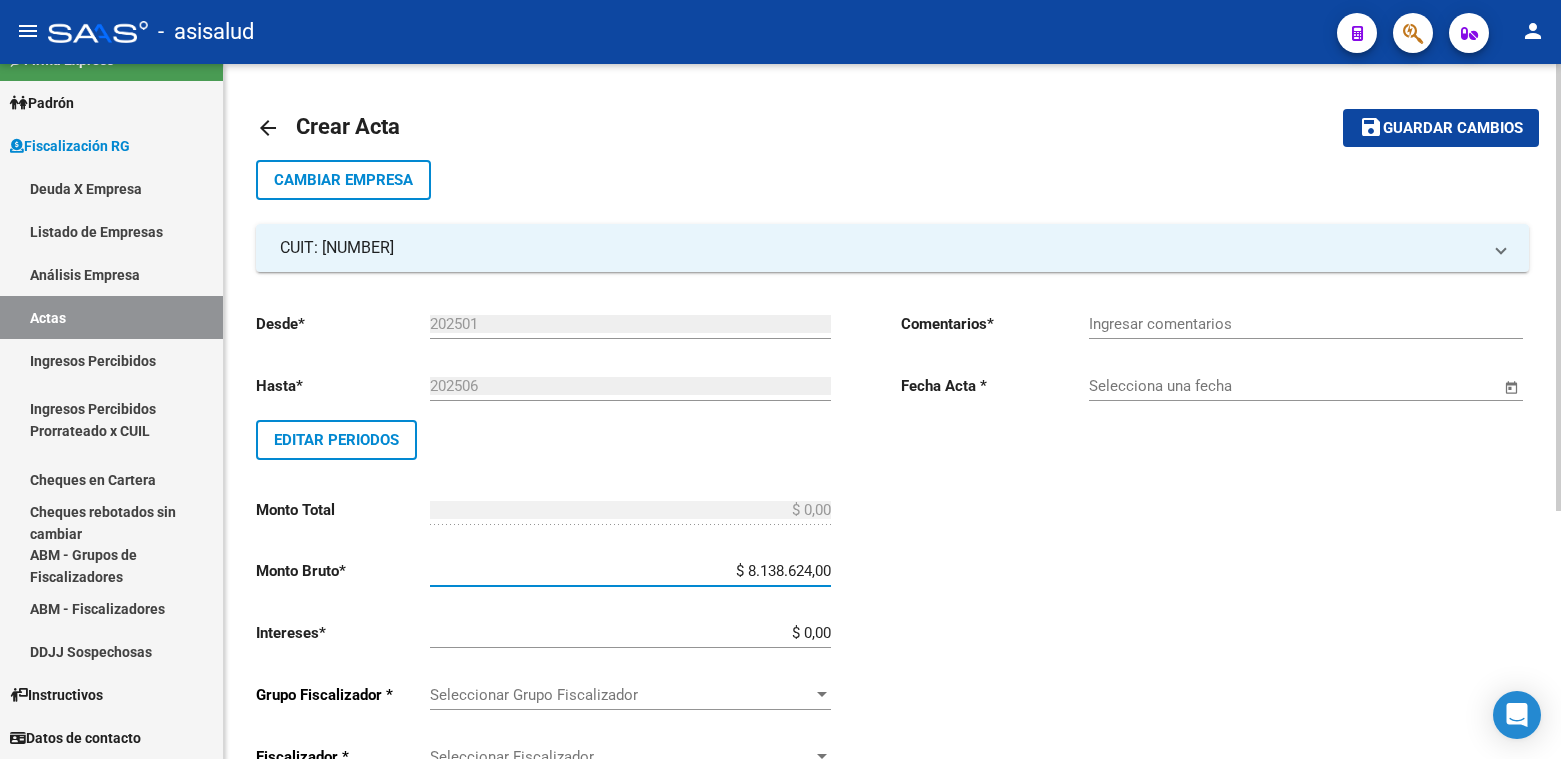 type on "$ 81.386.243,00" 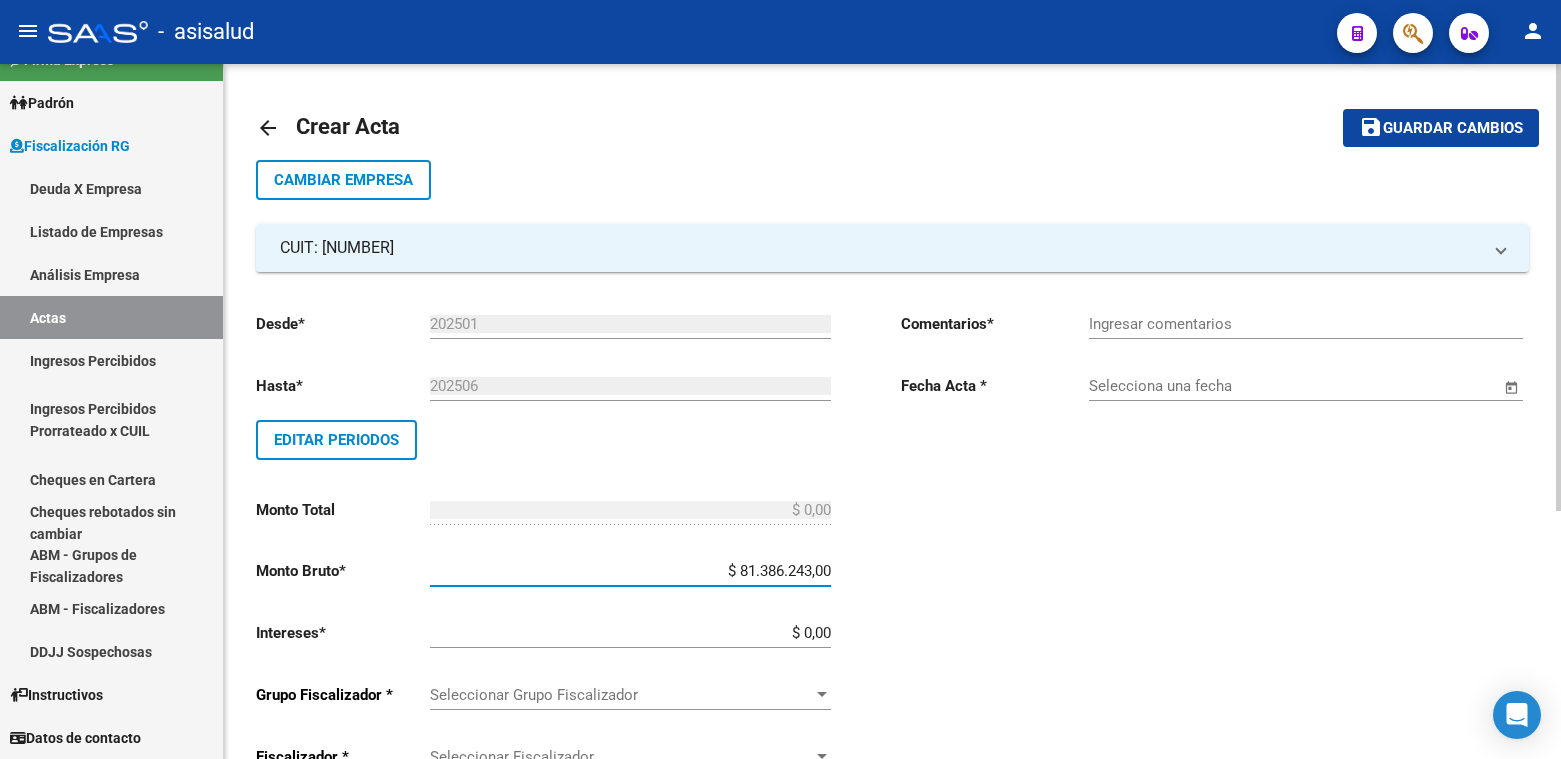 type on "$ 81.386.243,00" 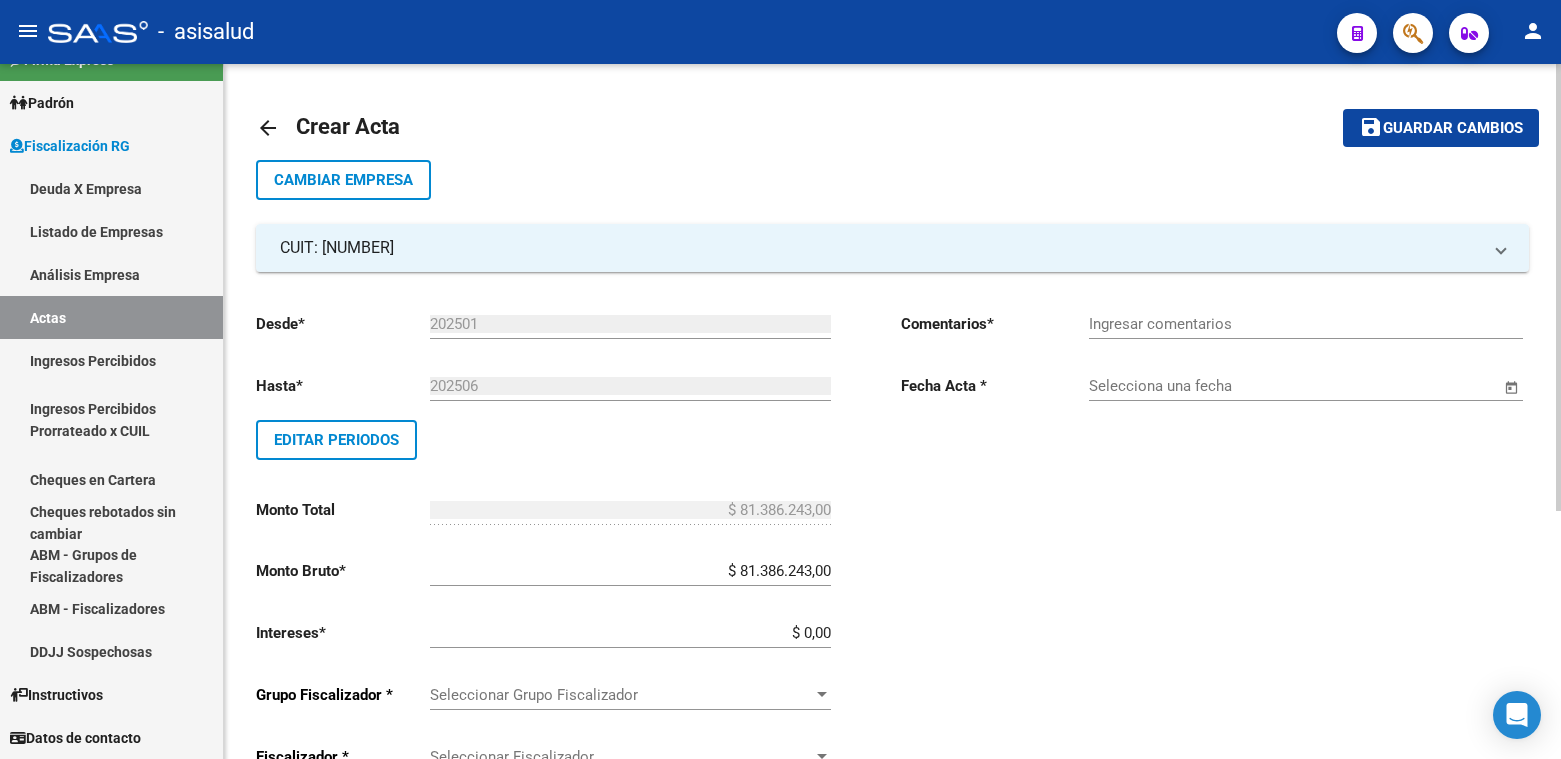 click on "$ 81.386.243,00 Ingresar monto bruto" 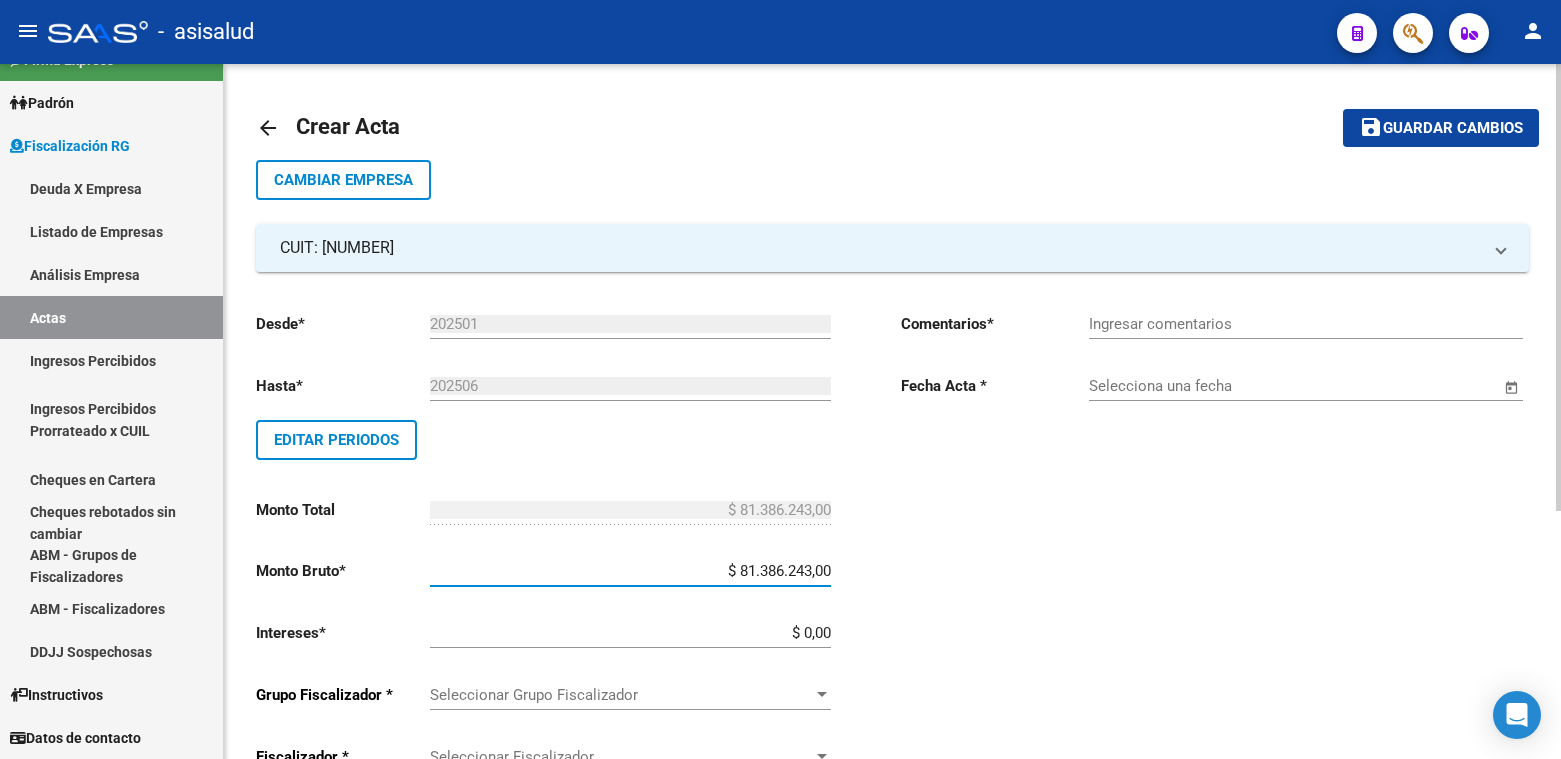 click on "$ 81.386.243,00" at bounding box center (630, 571) 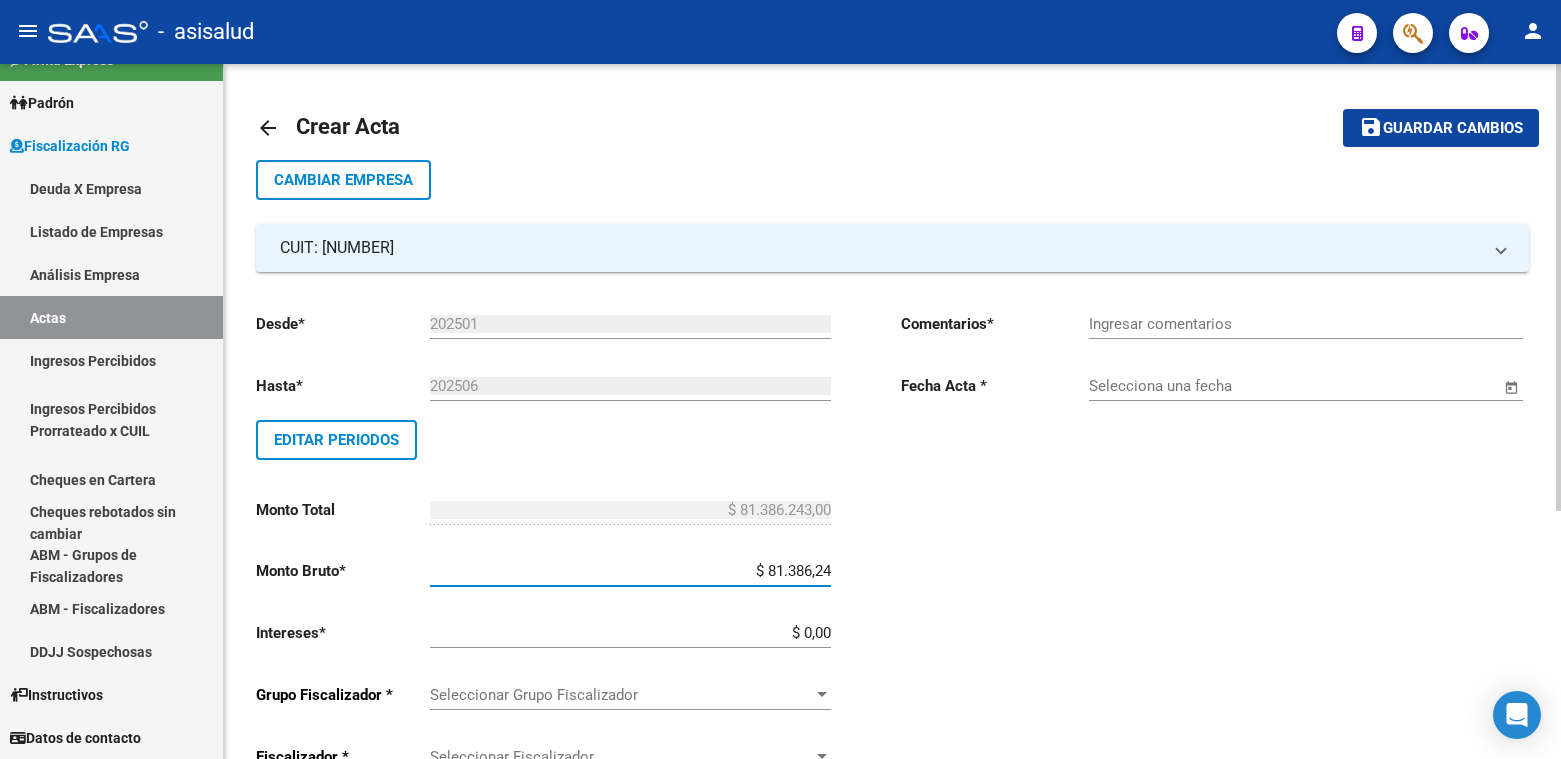 type on "$ 813.862,43" 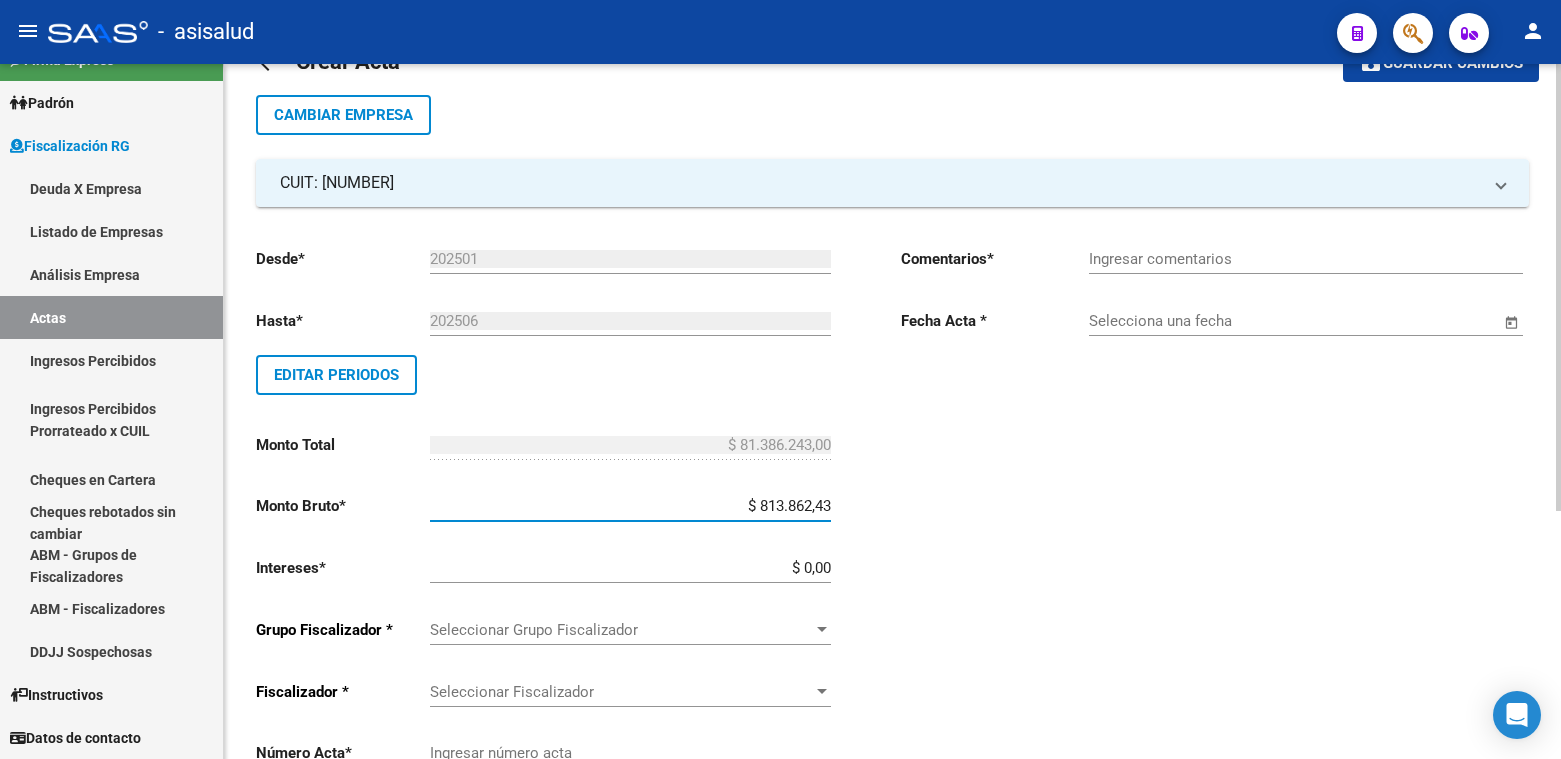 scroll, scrollTop: 100, scrollLeft: 0, axis: vertical 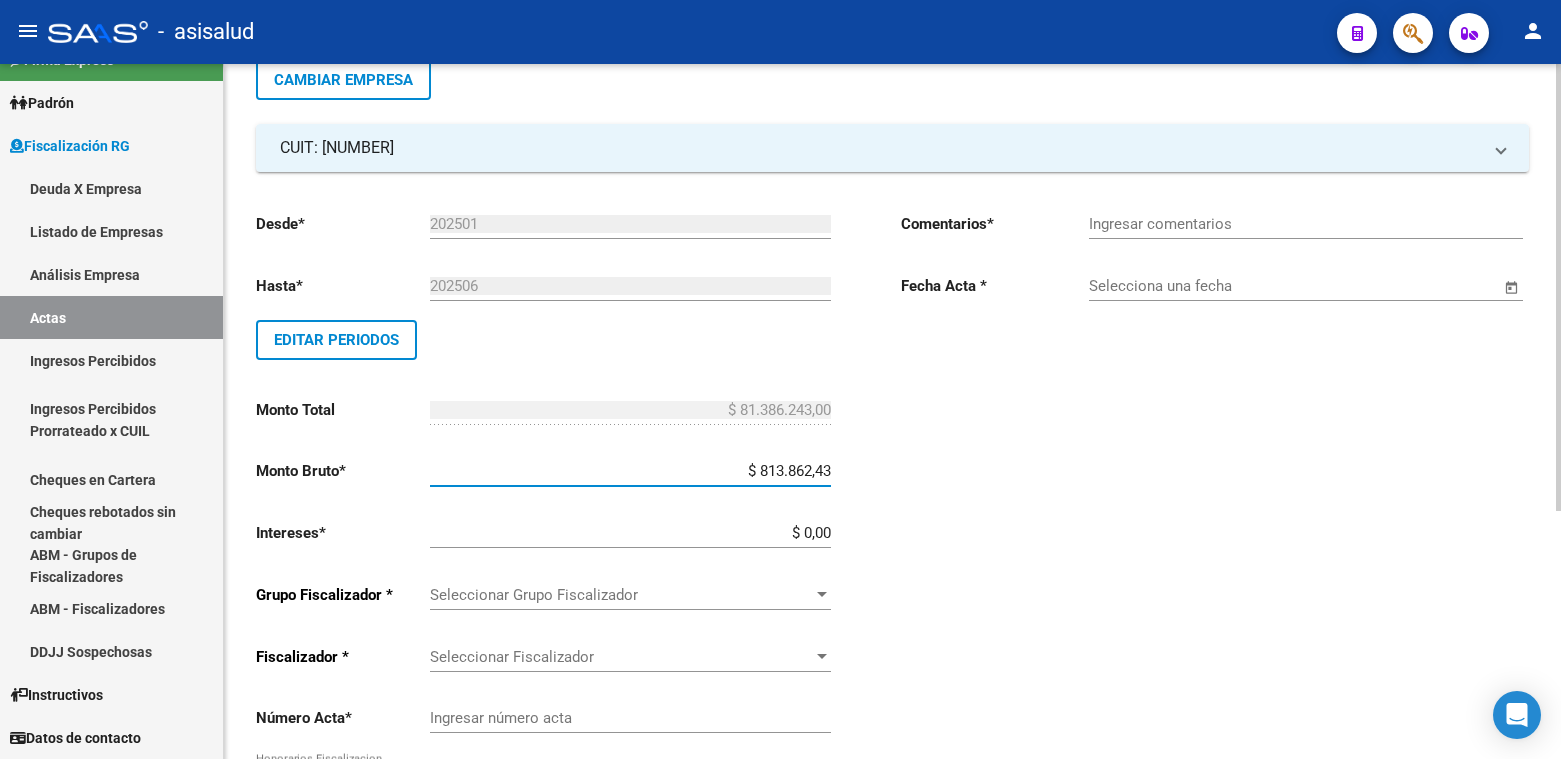 type on "$ 813.862,43" 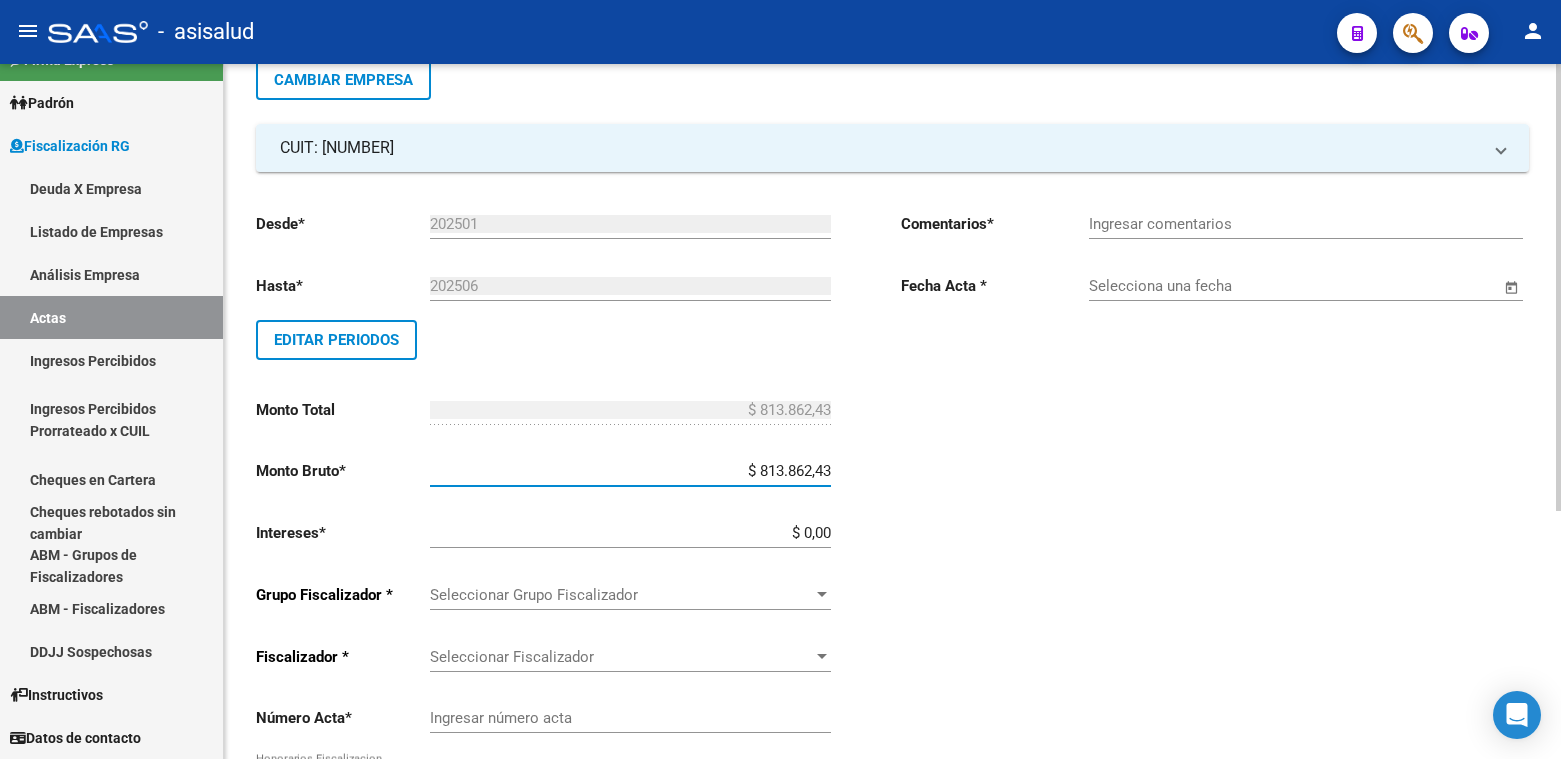 click on "$ 0,00" at bounding box center [630, 533] 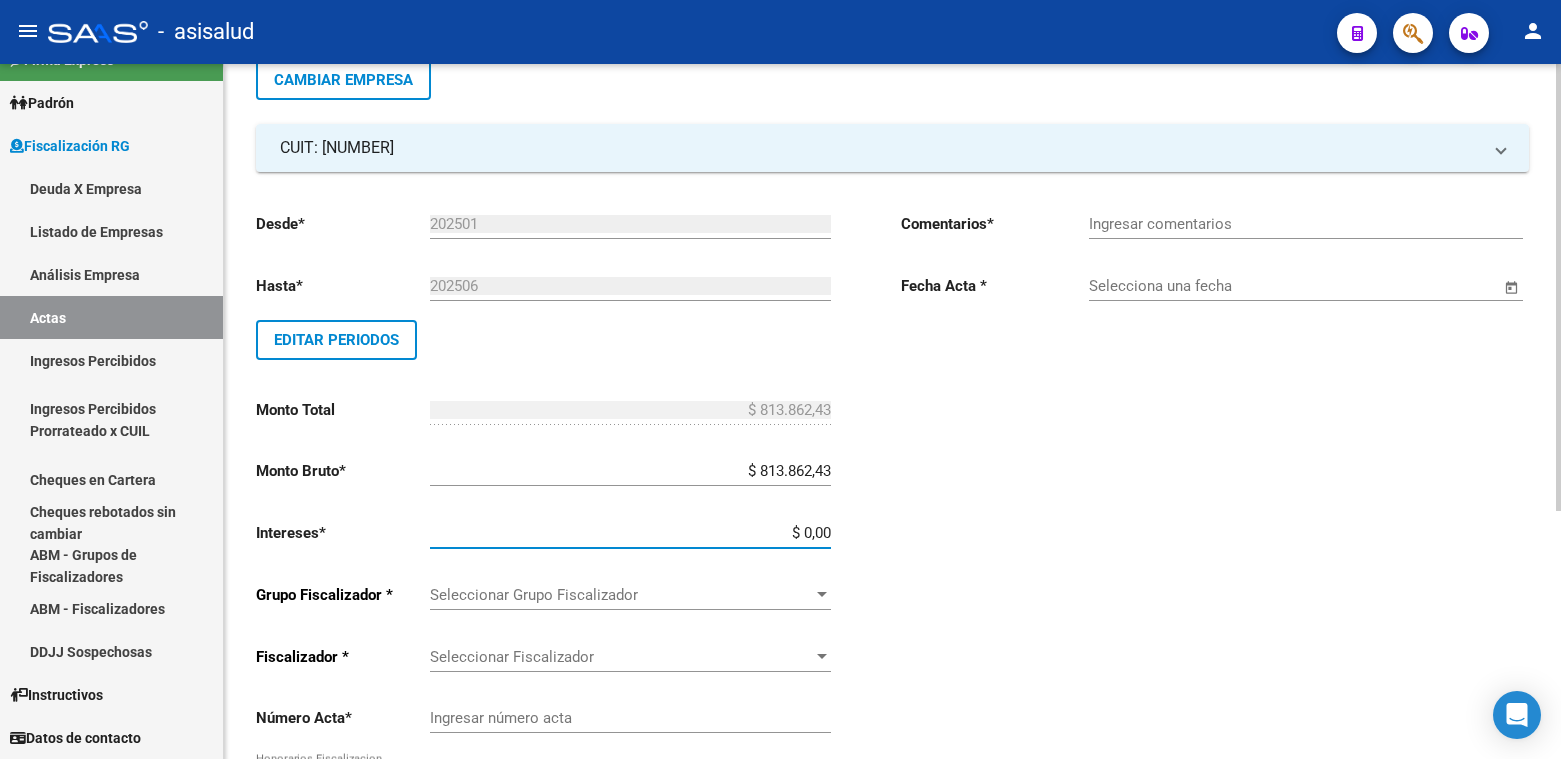 click on "$ 0,00" at bounding box center (630, 533) 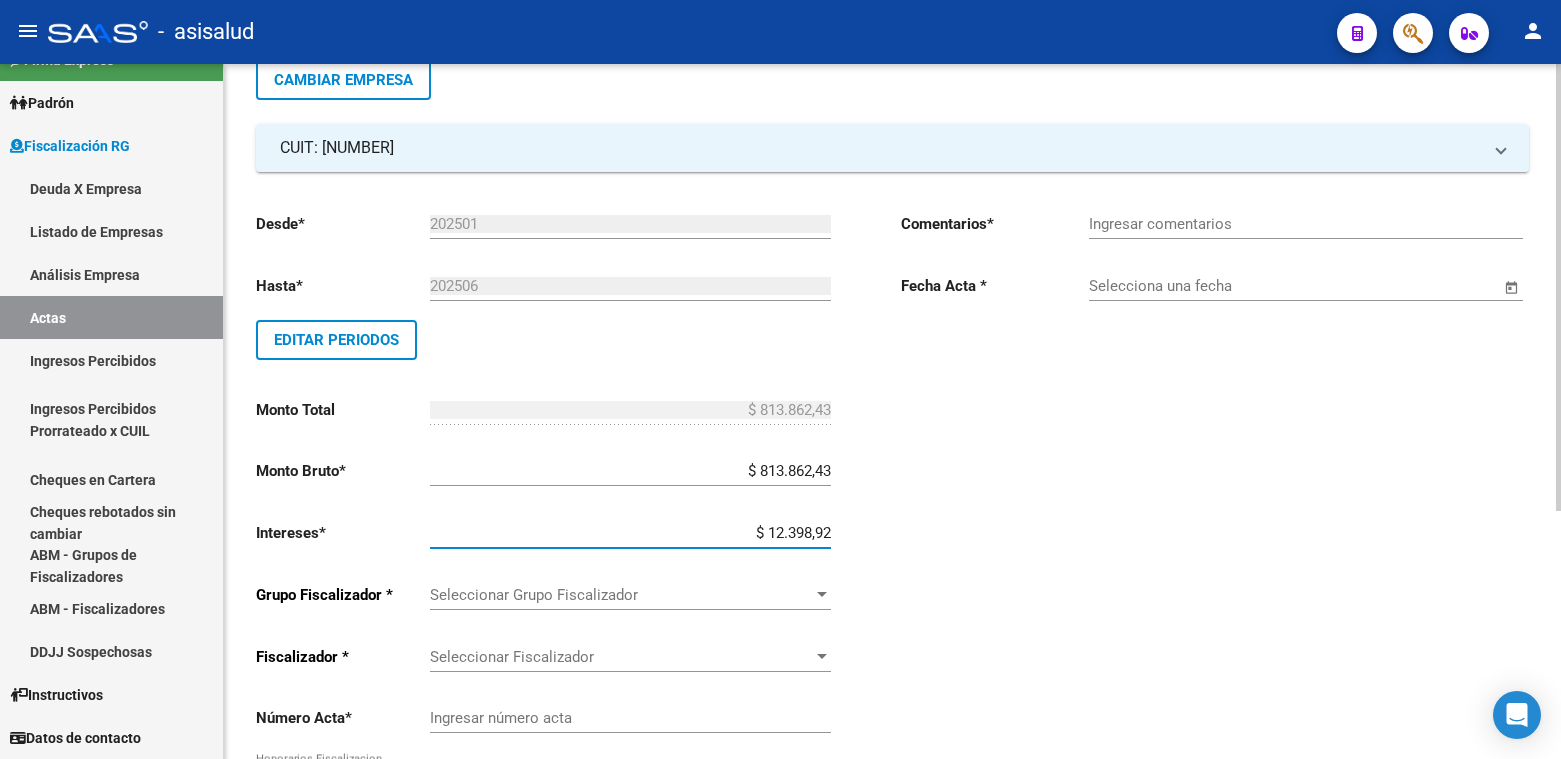 type on "$ 123.989,22" 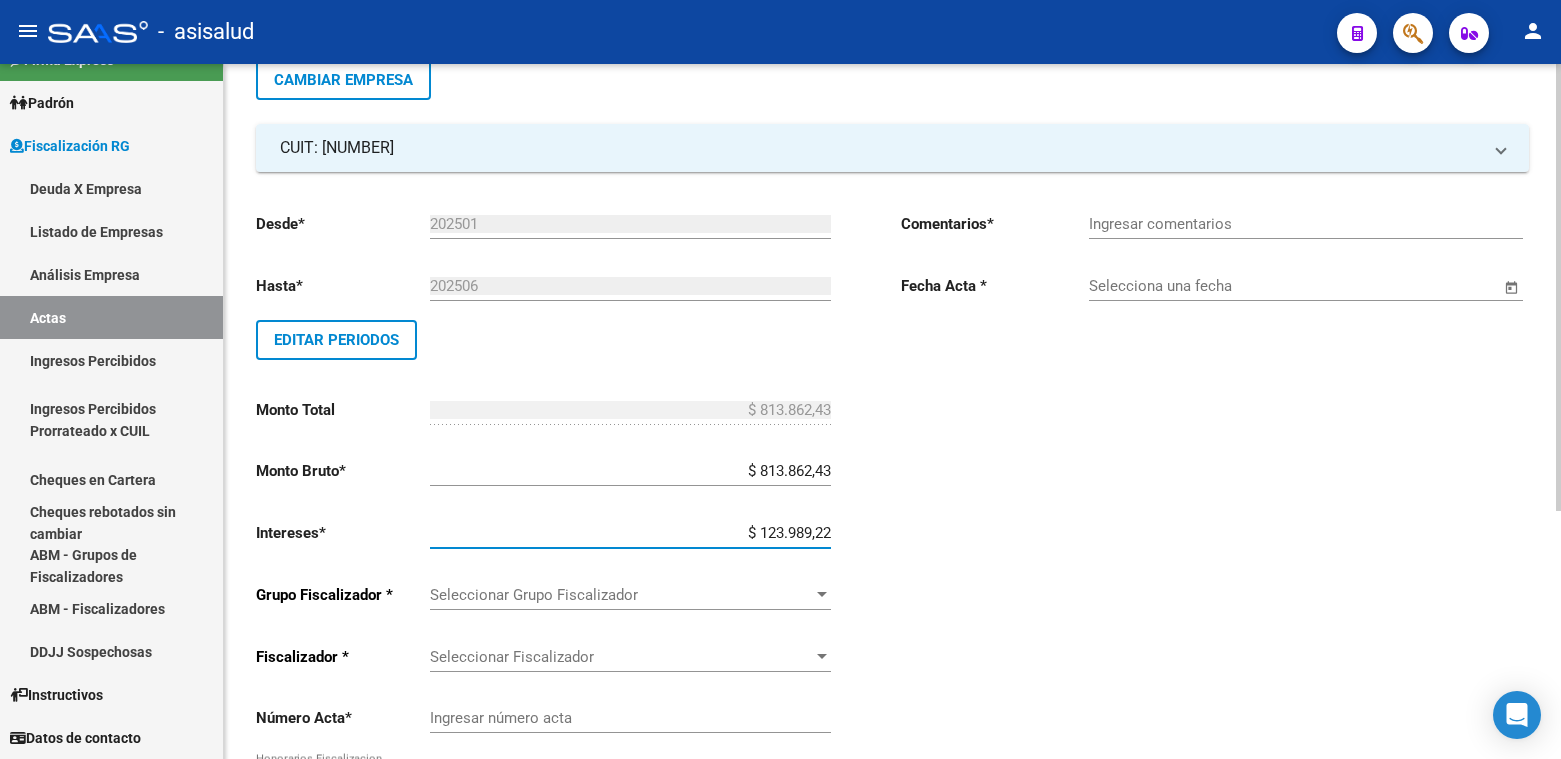 type on "$ 937.851,65" 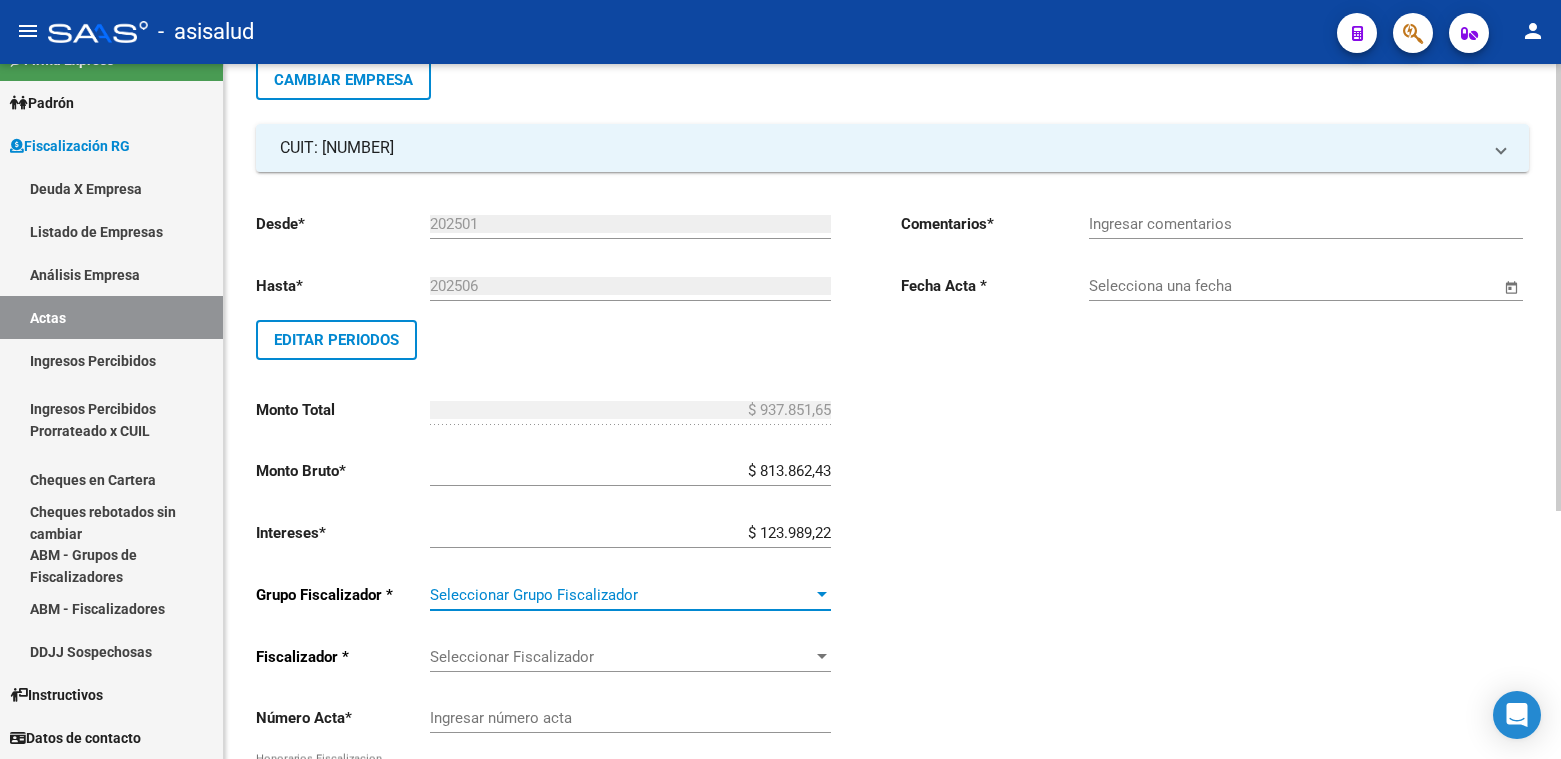 click at bounding box center (822, 594) 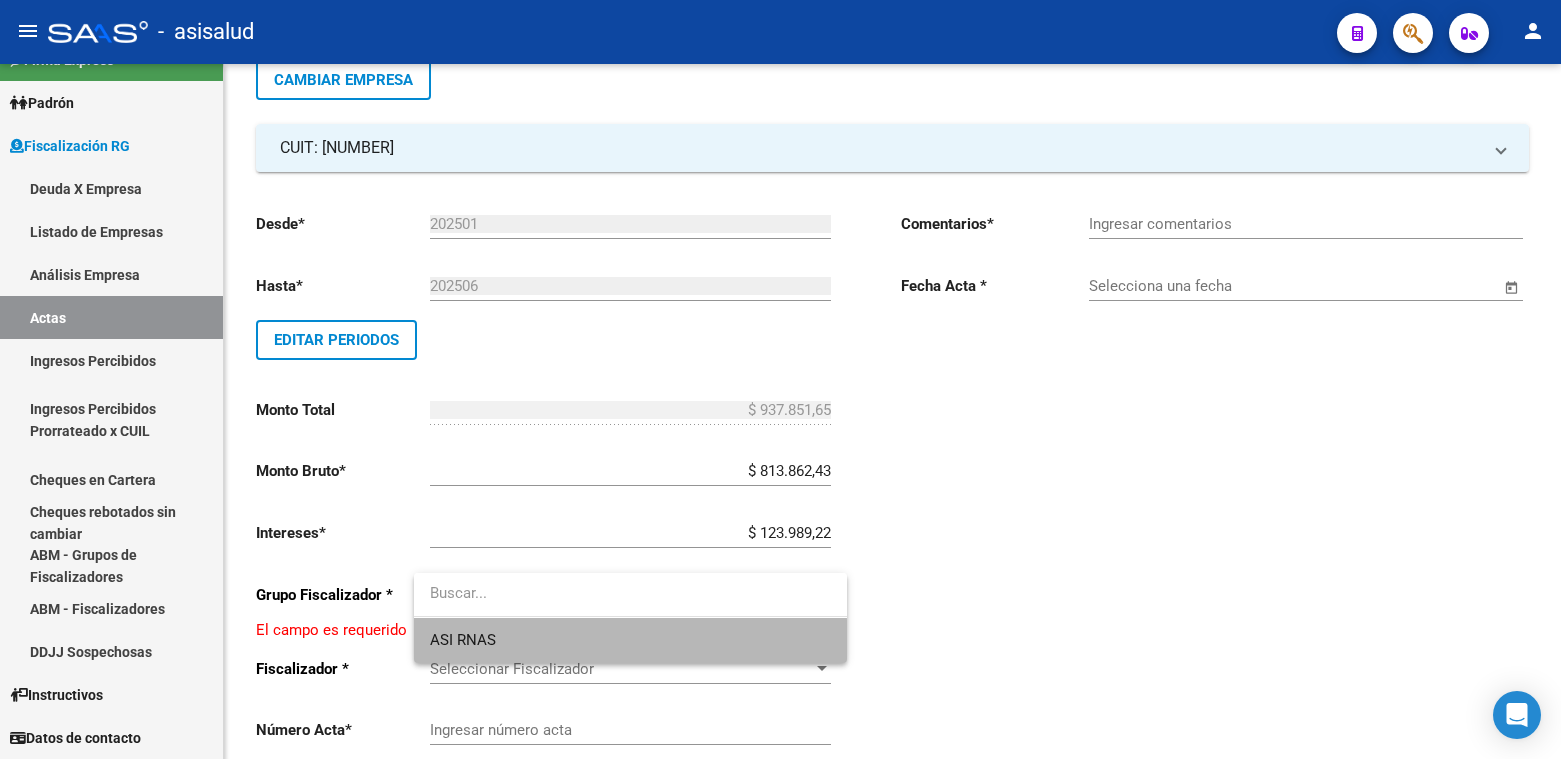 click on "ASI RNAS" at bounding box center [630, 640] 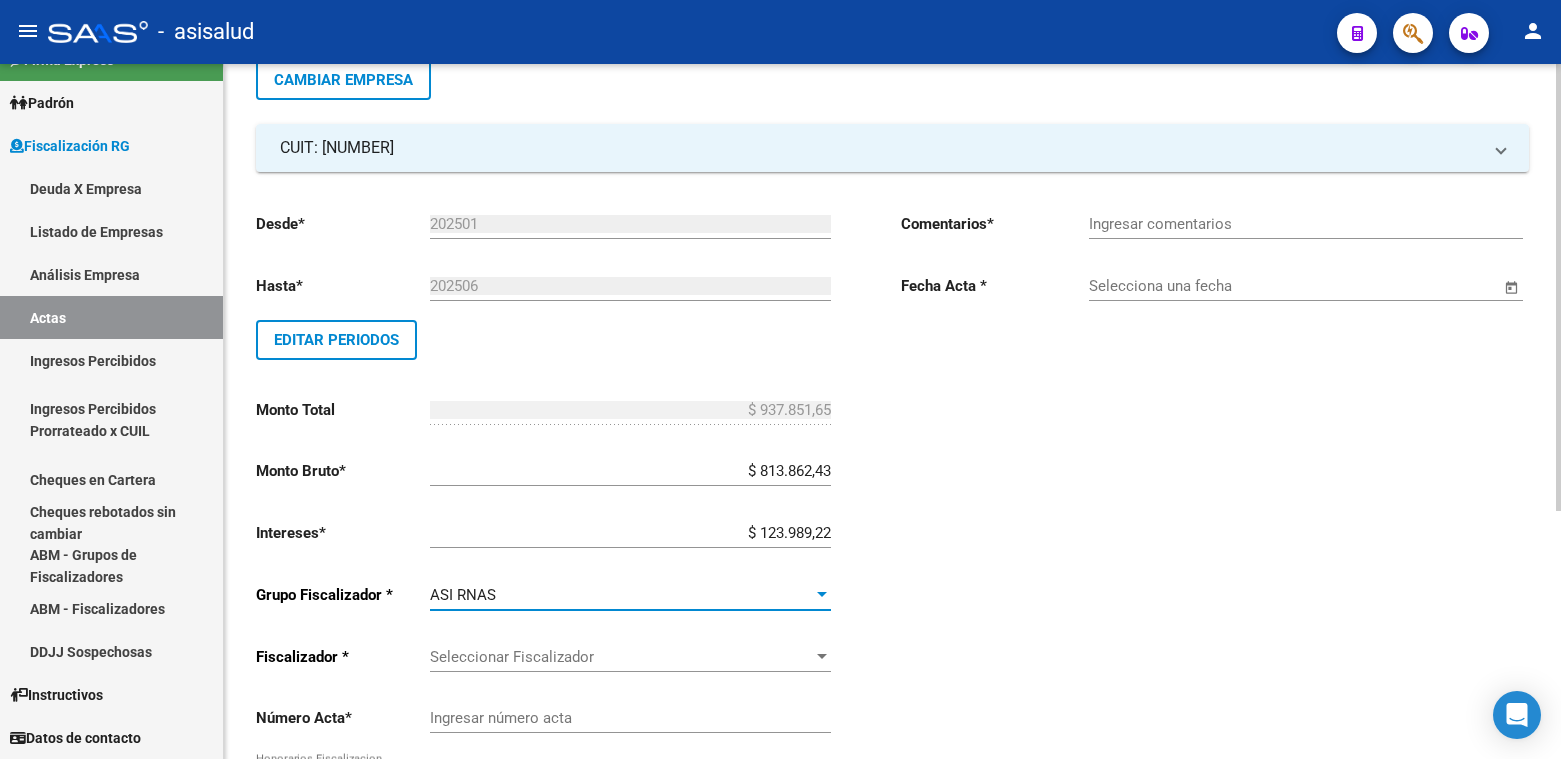 scroll, scrollTop: 200, scrollLeft: 0, axis: vertical 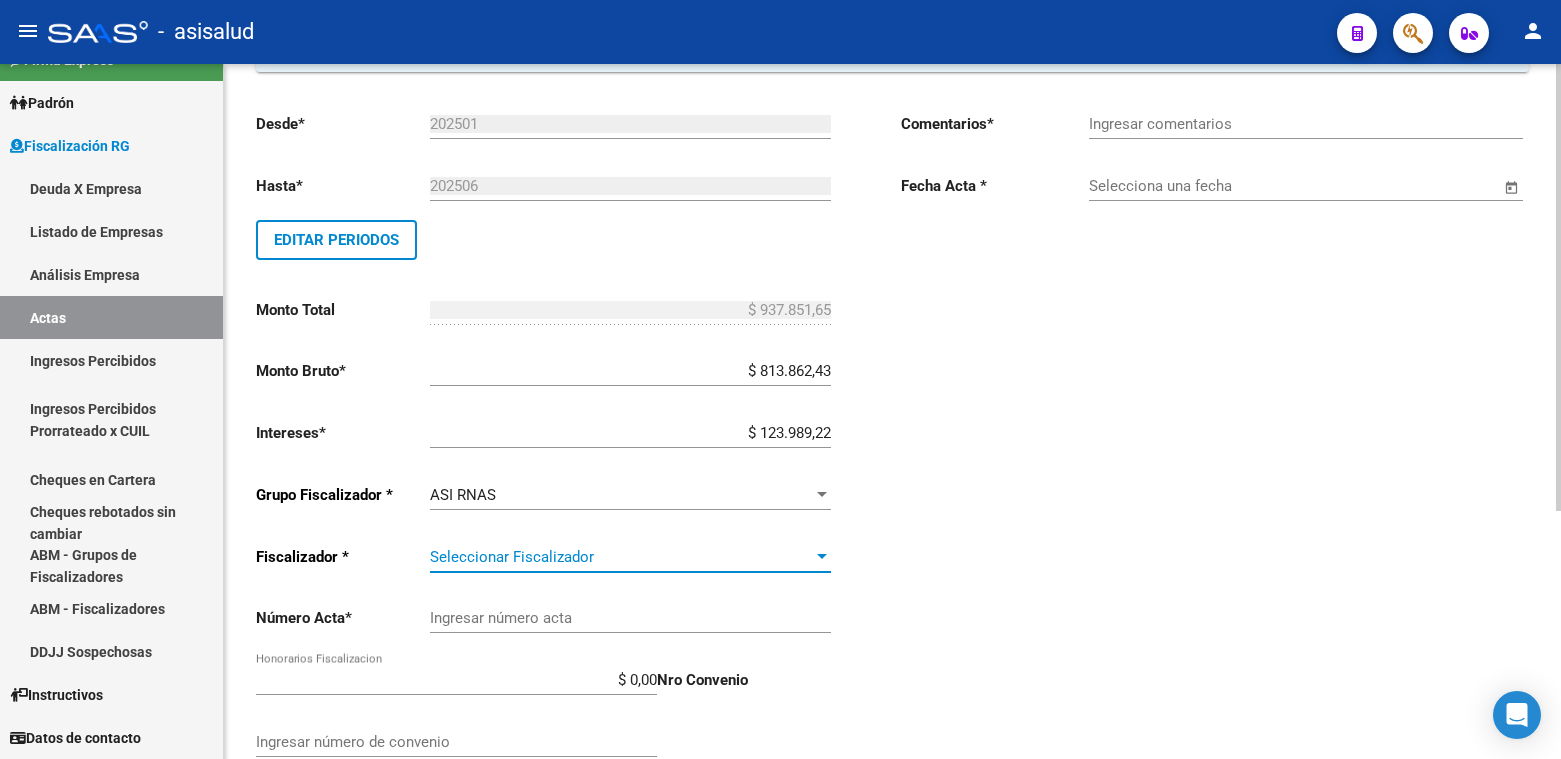 click at bounding box center (822, 557) 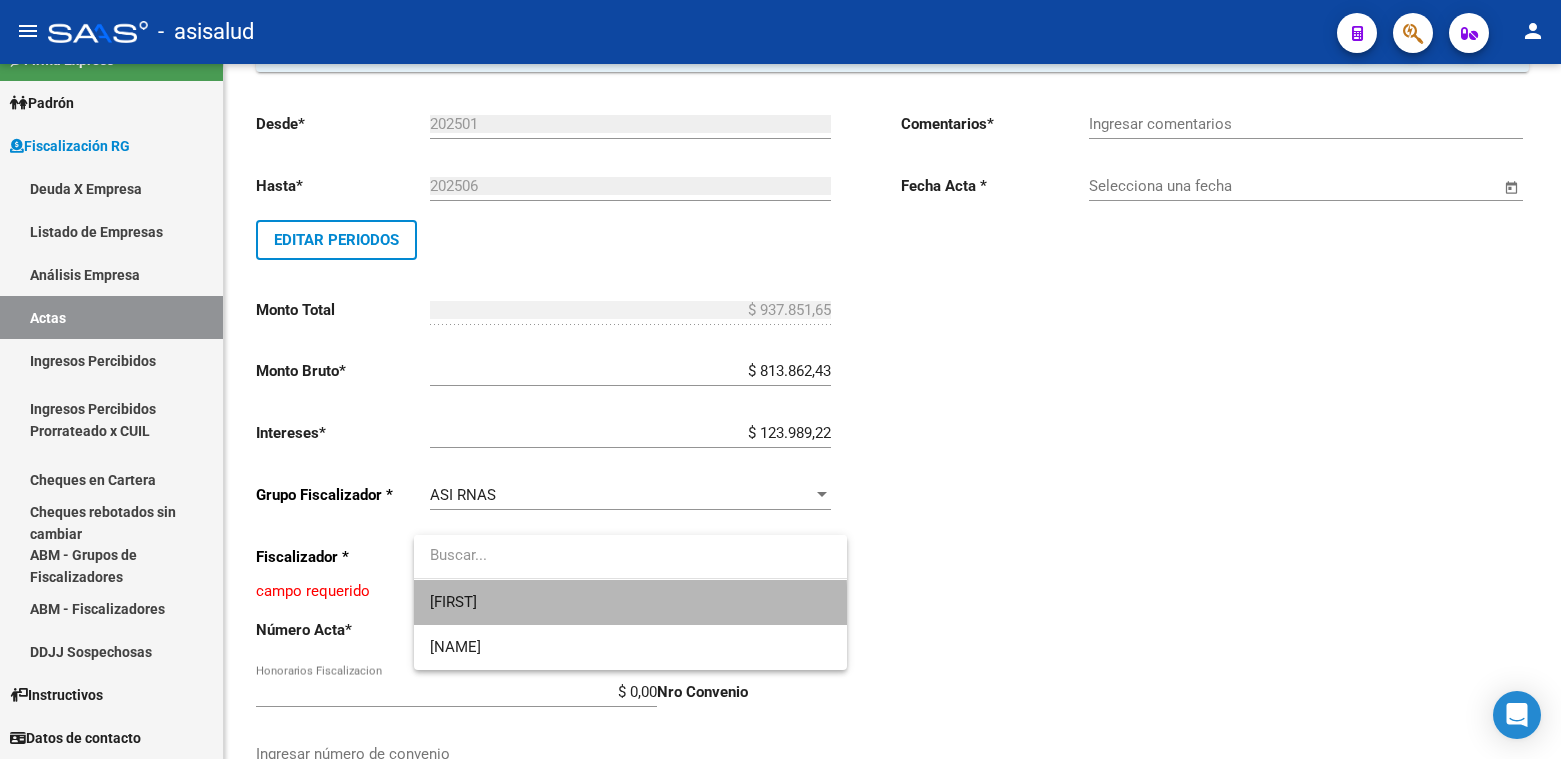 click on "[FIRST]" at bounding box center [630, 602] 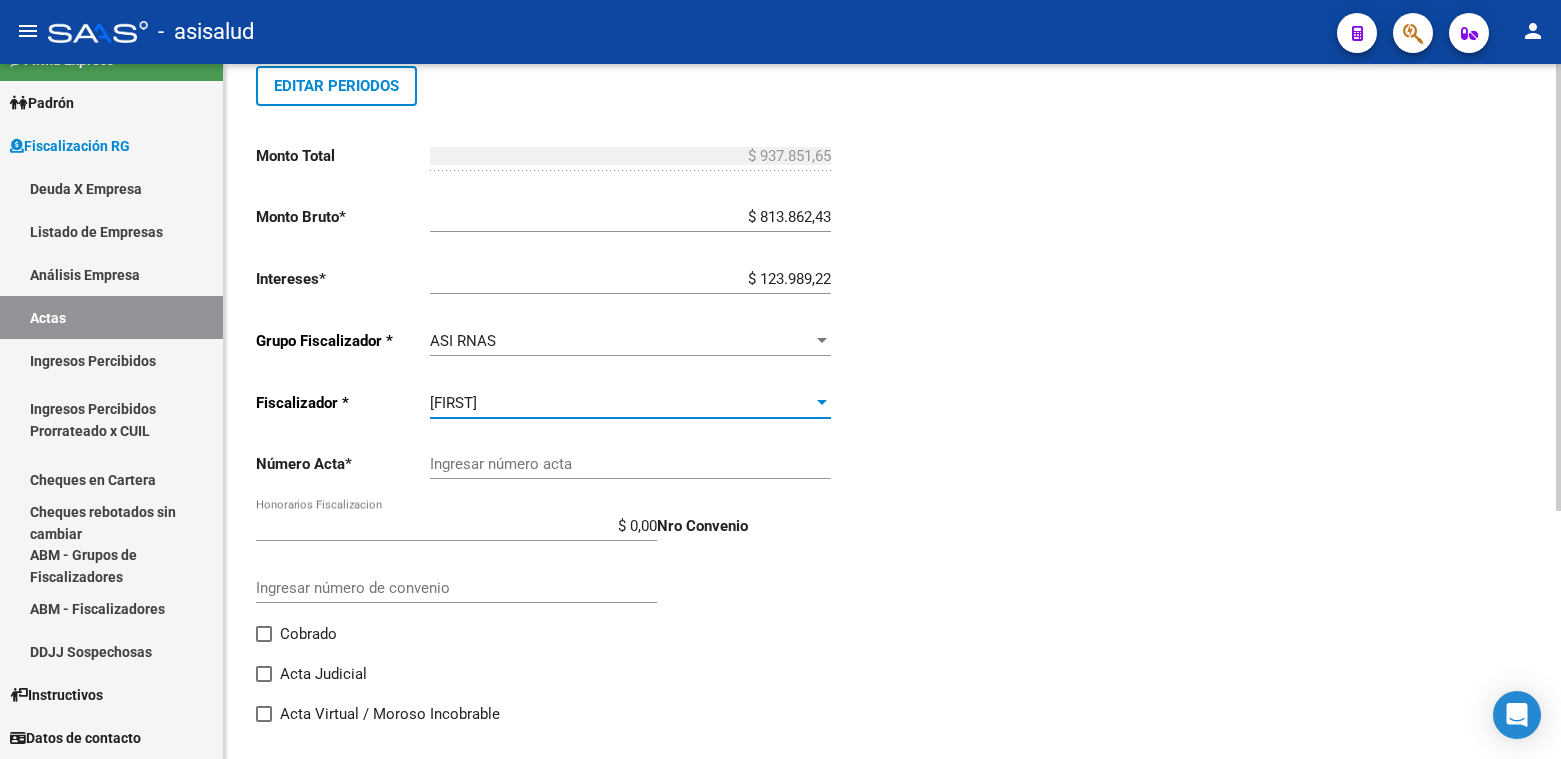 scroll, scrollTop: 385, scrollLeft: 0, axis: vertical 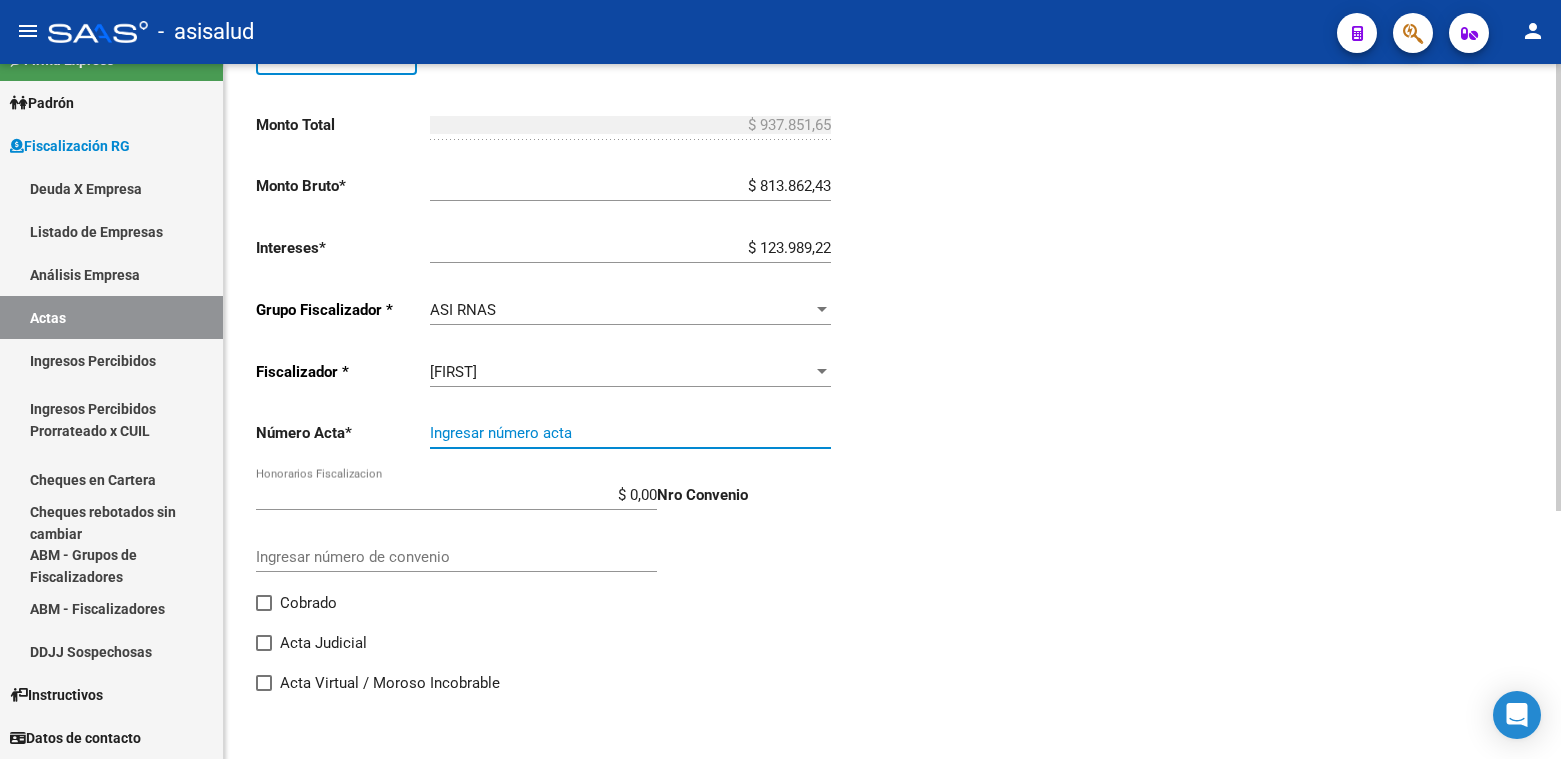 click on "Ingresar número acta" at bounding box center (630, 433) 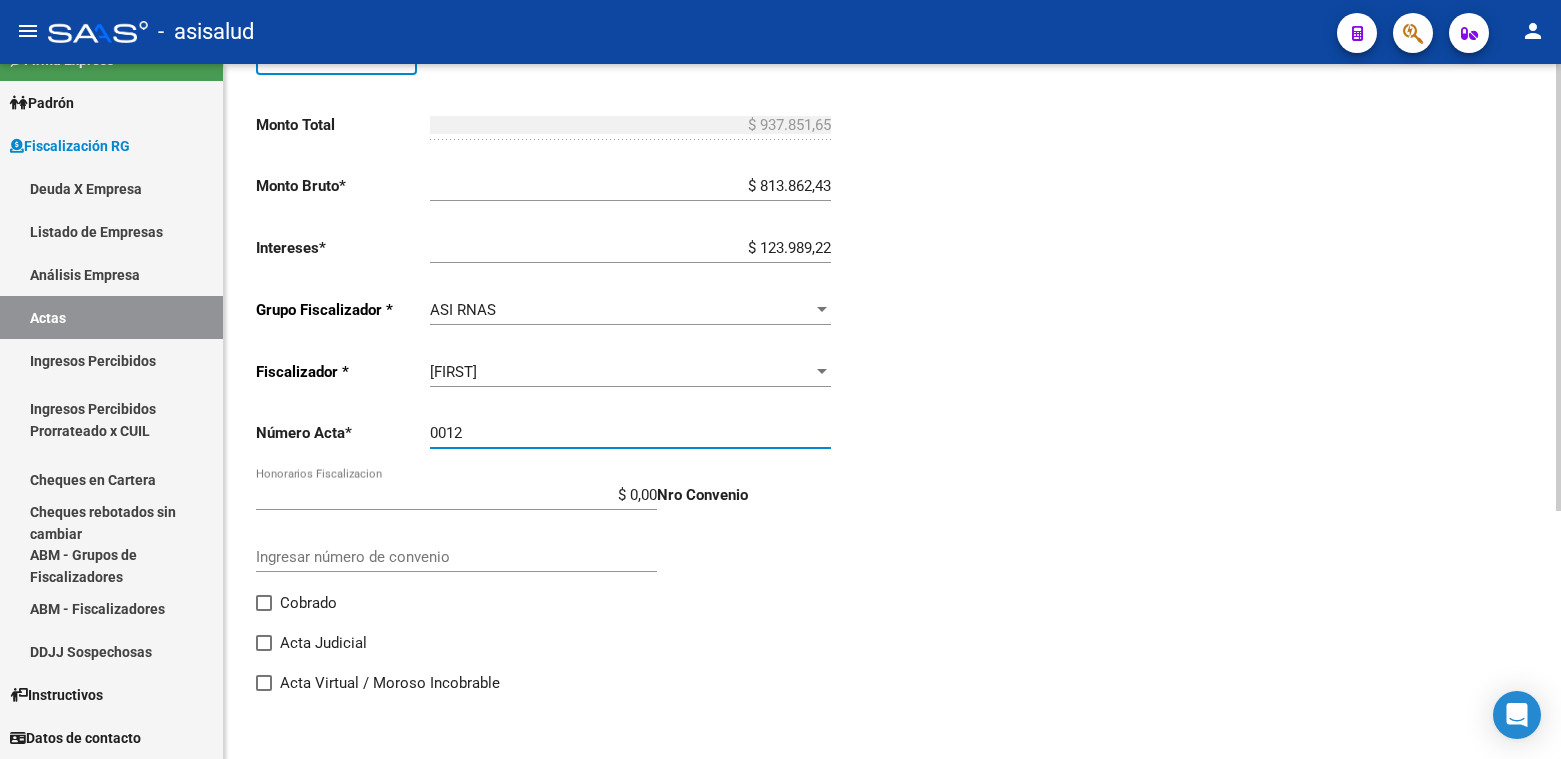 type on "0012" 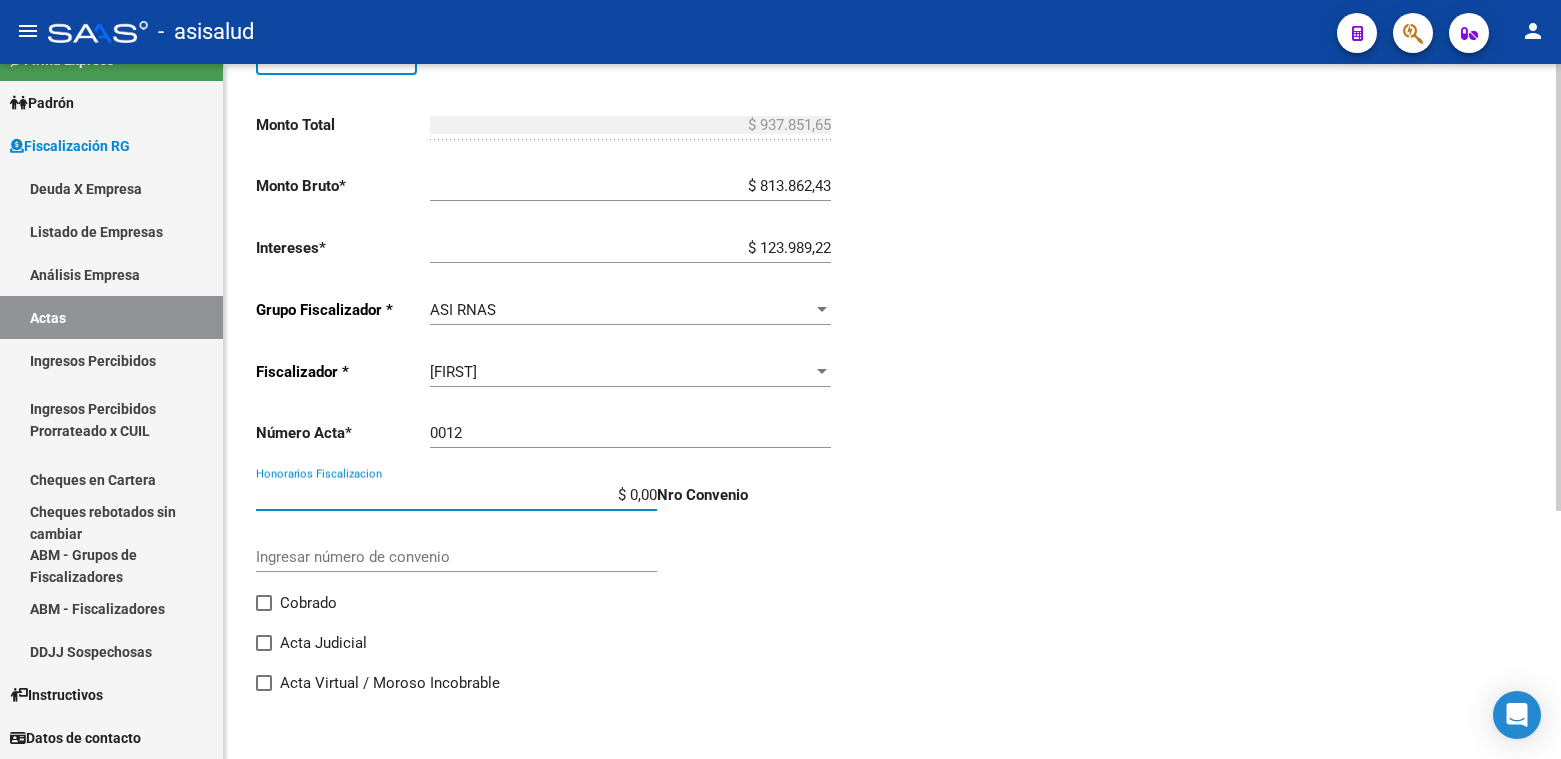 click on "$ 0,00" at bounding box center [456, 495] 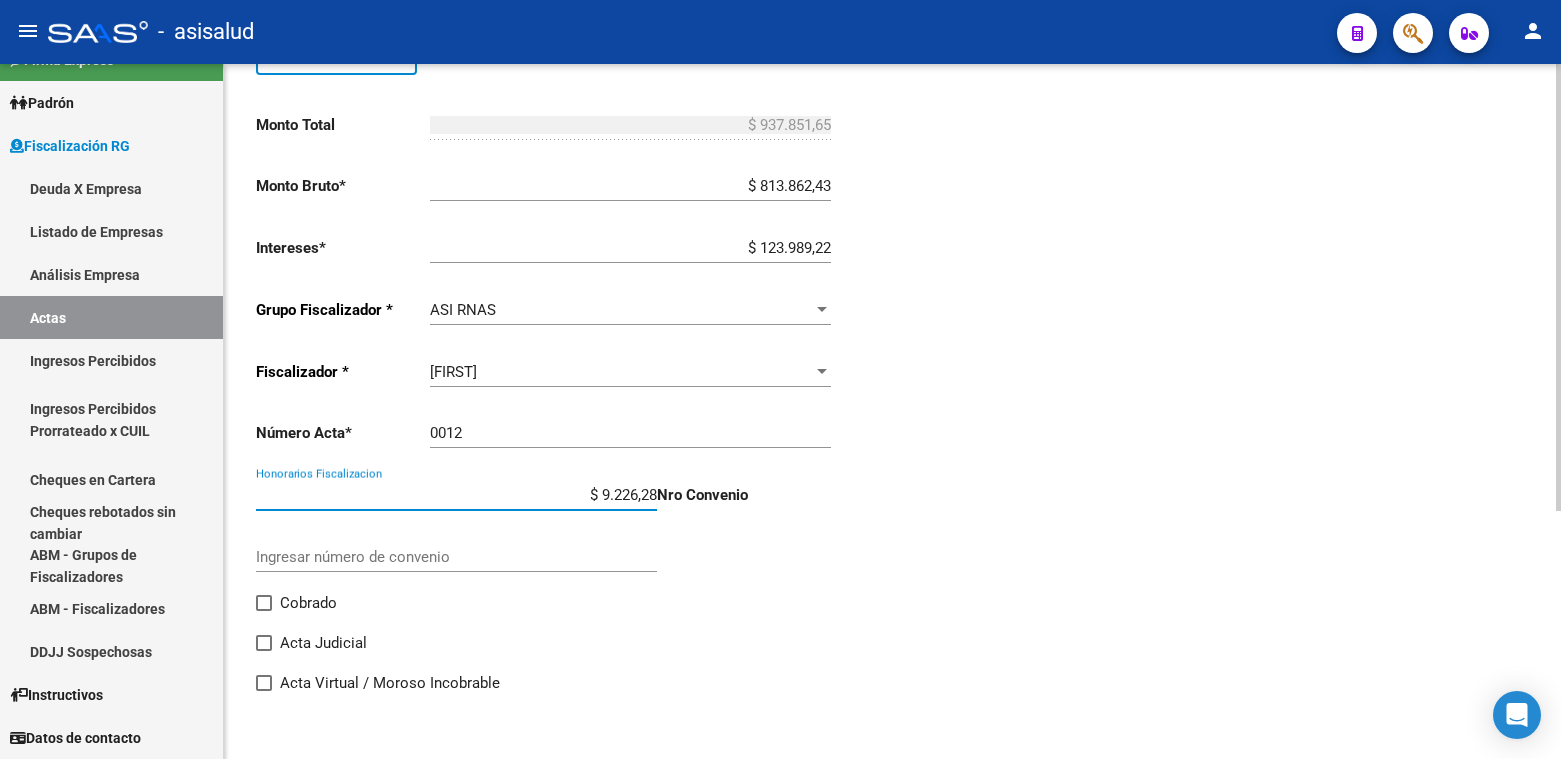 type on "$ 92.262,83" 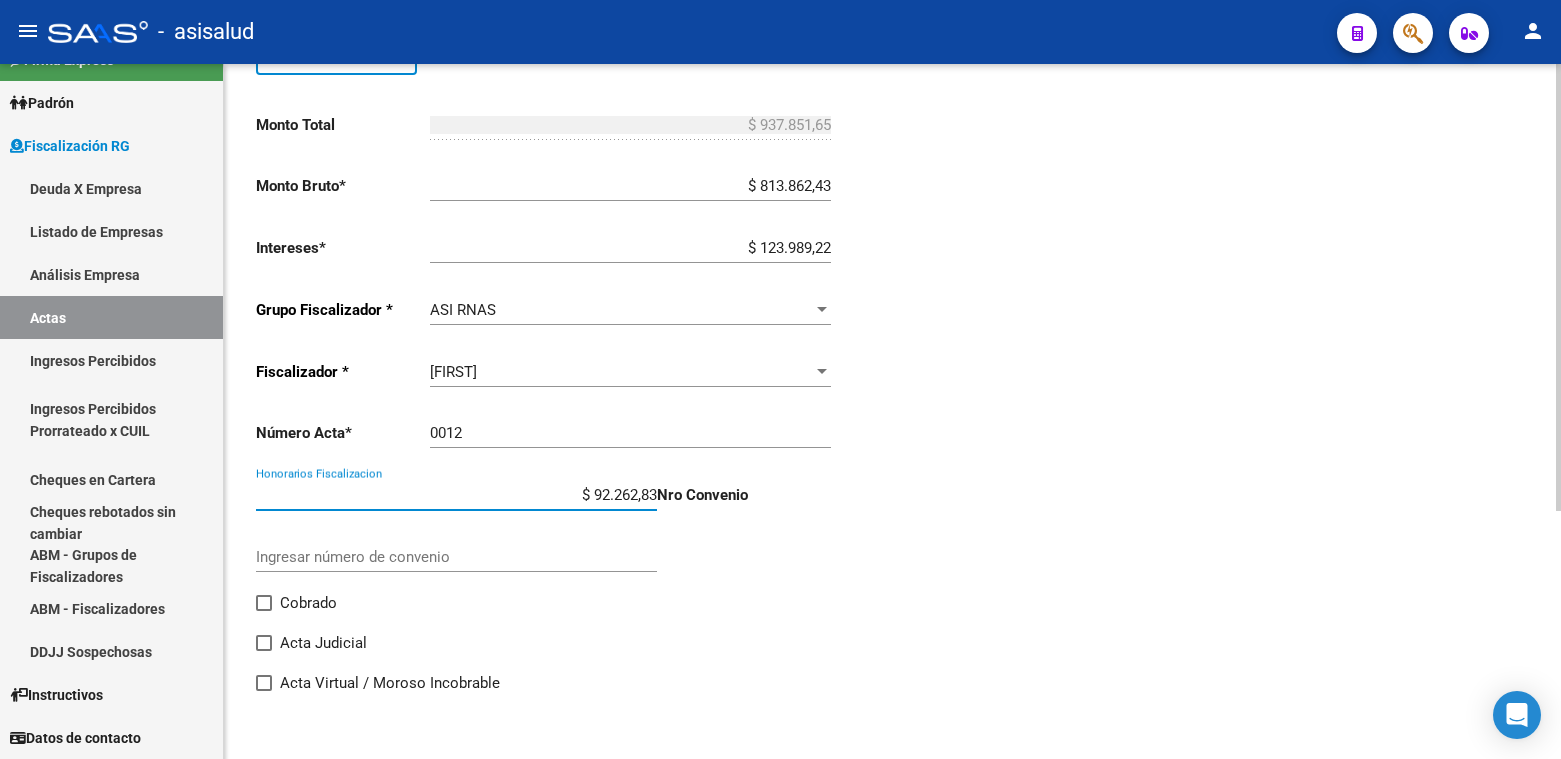 type on "$ 1.030.114,48" 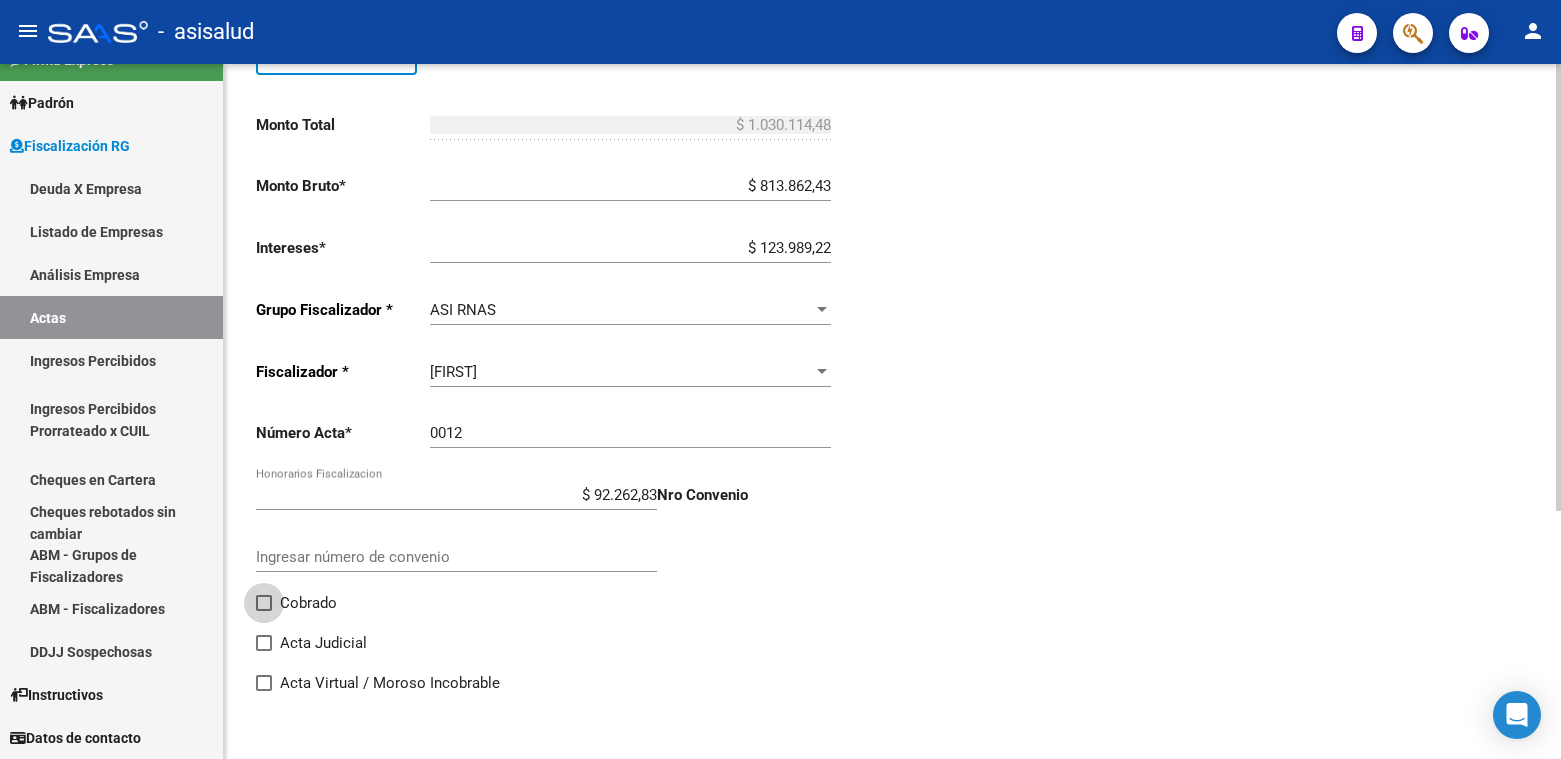 click at bounding box center [264, 603] 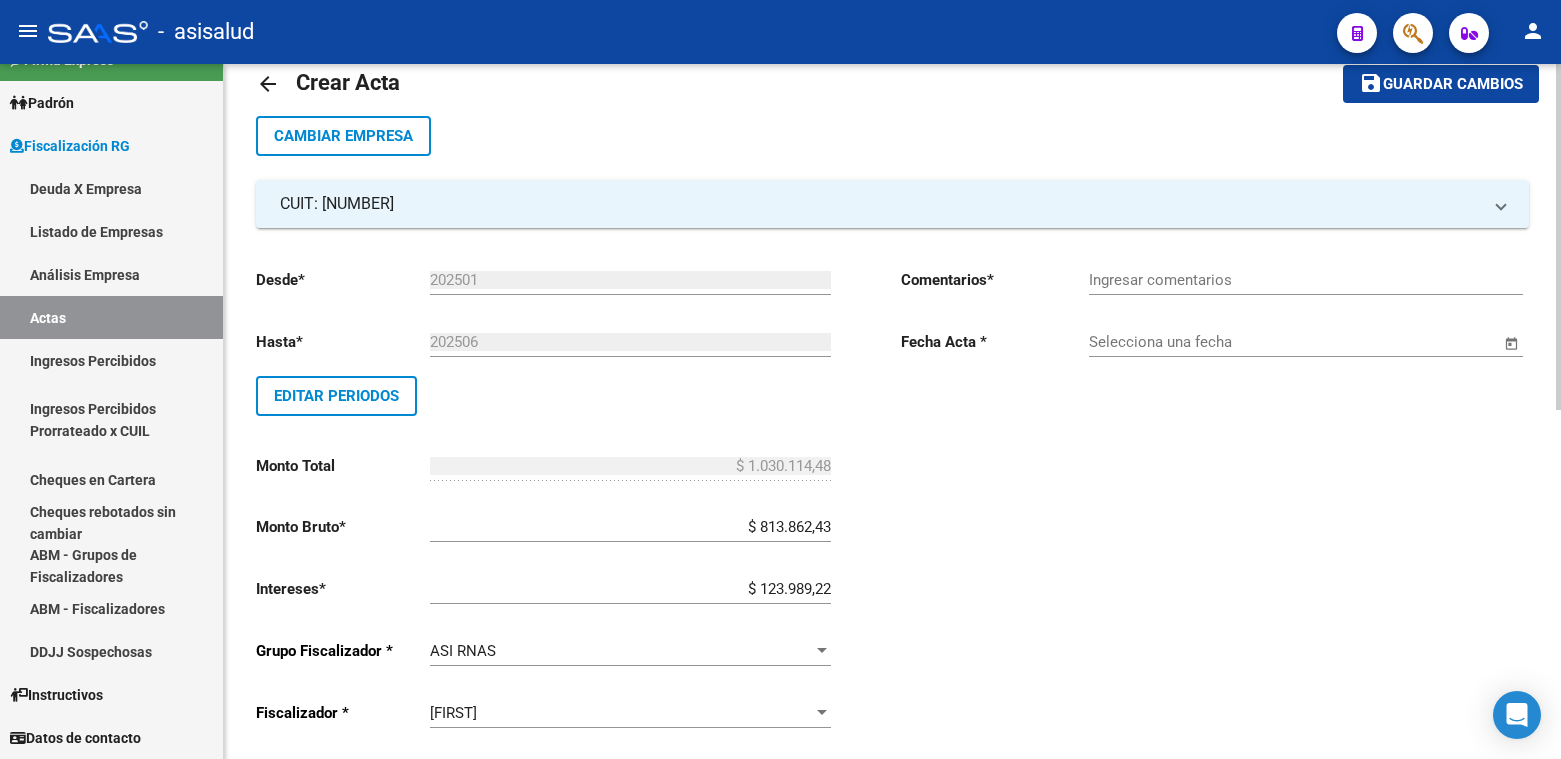 scroll, scrollTop: 0, scrollLeft: 0, axis: both 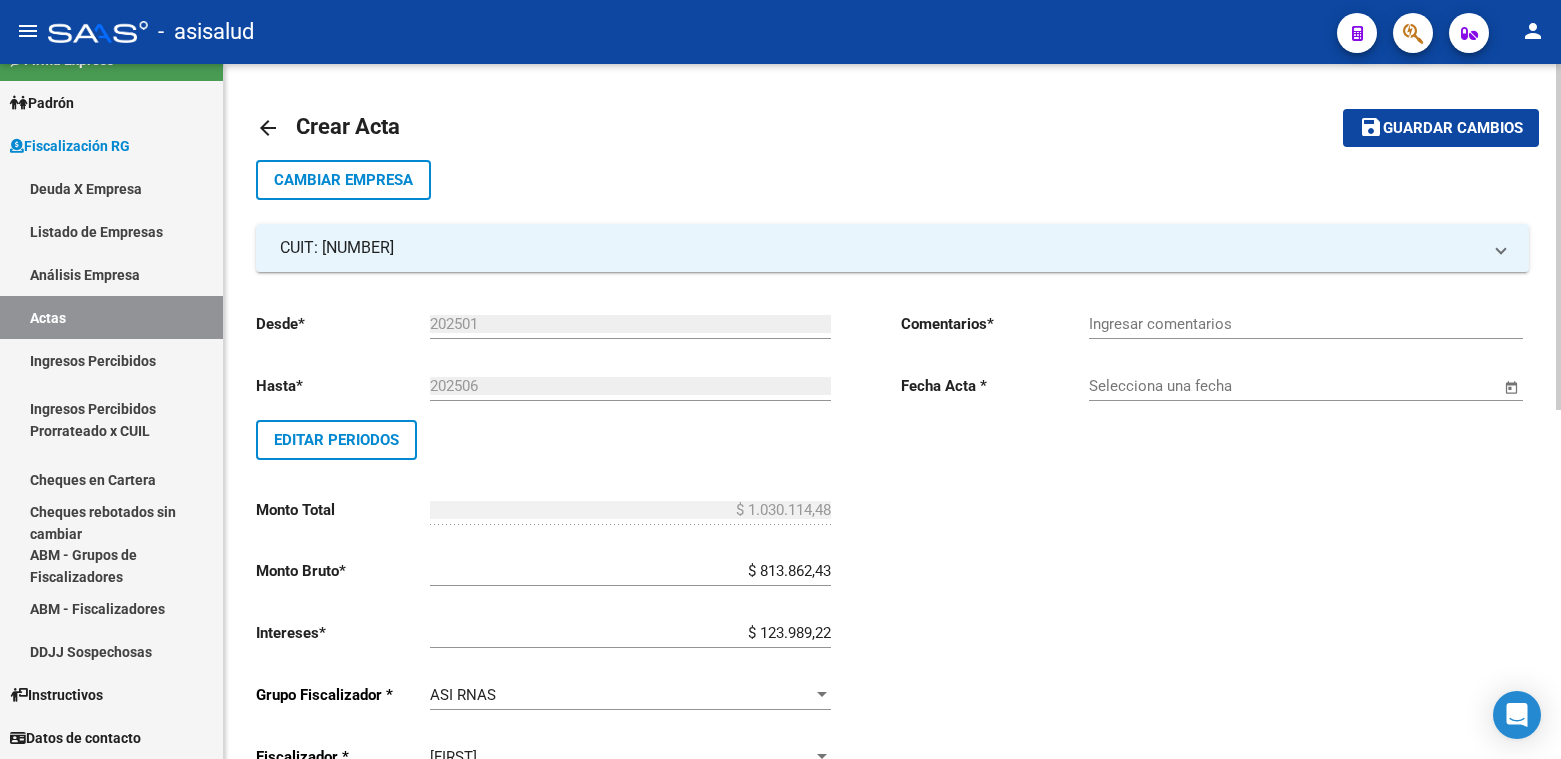 click on "Ingresar comentarios" at bounding box center (1306, 324) 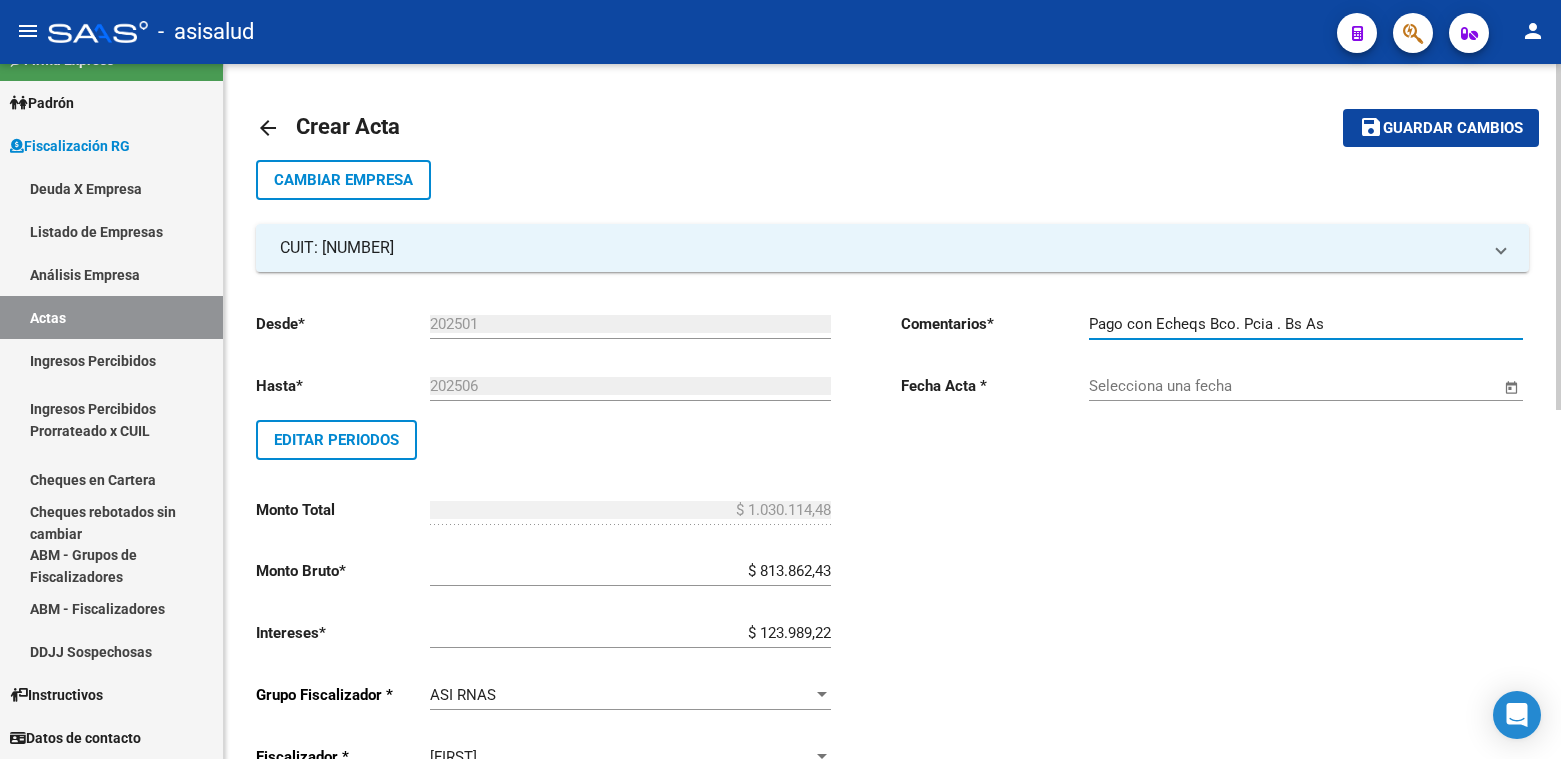 click on "Pago con Echeqs Bco. Pcia . Bs As" at bounding box center [1306, 324] 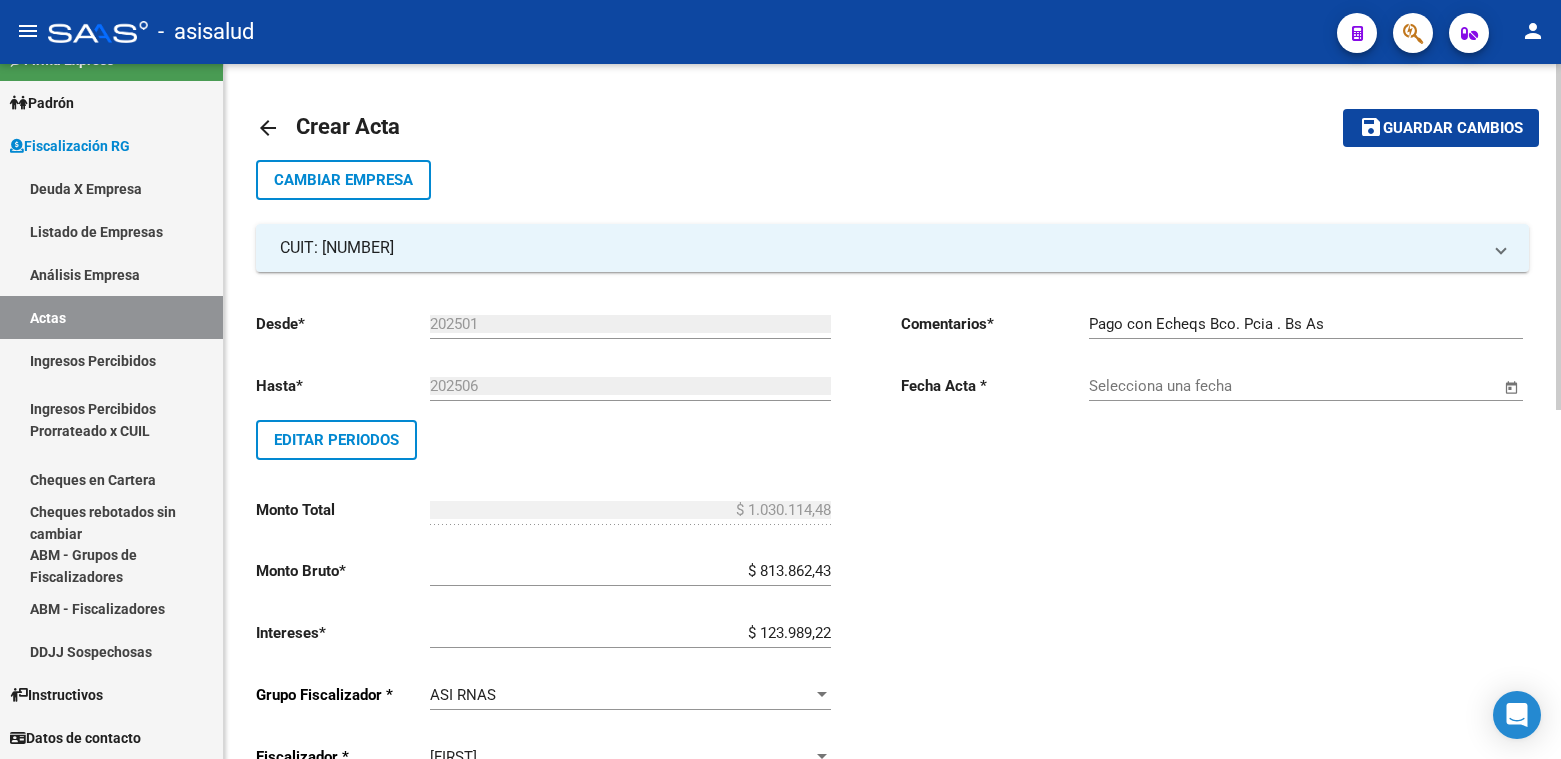 drag, startPoint x: 1181, startPoint y: 316, endPoint x: 1279, endPoint y: 476, distance: 187.62729 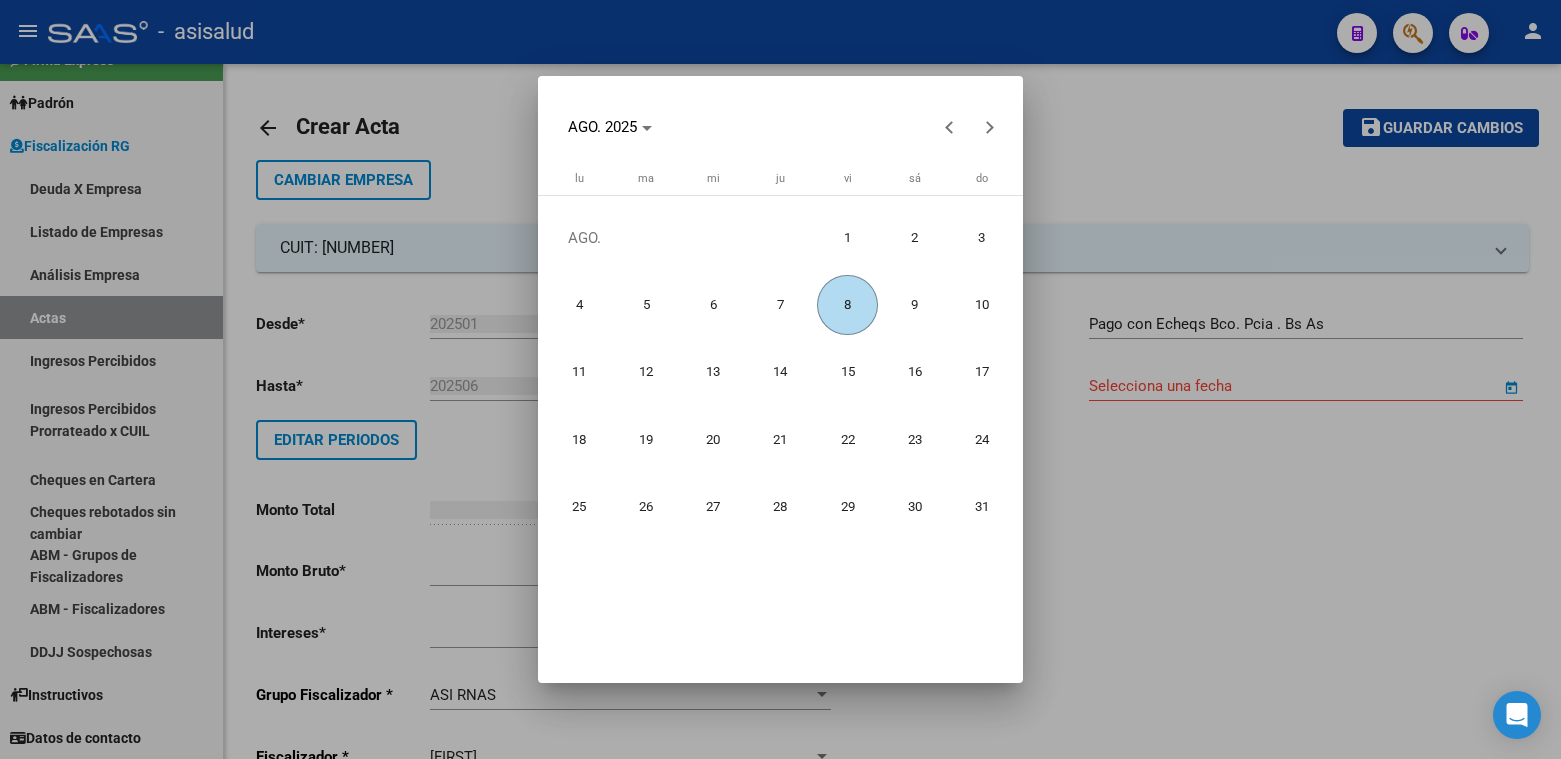 click on "7" at bounding box center (780, 305) 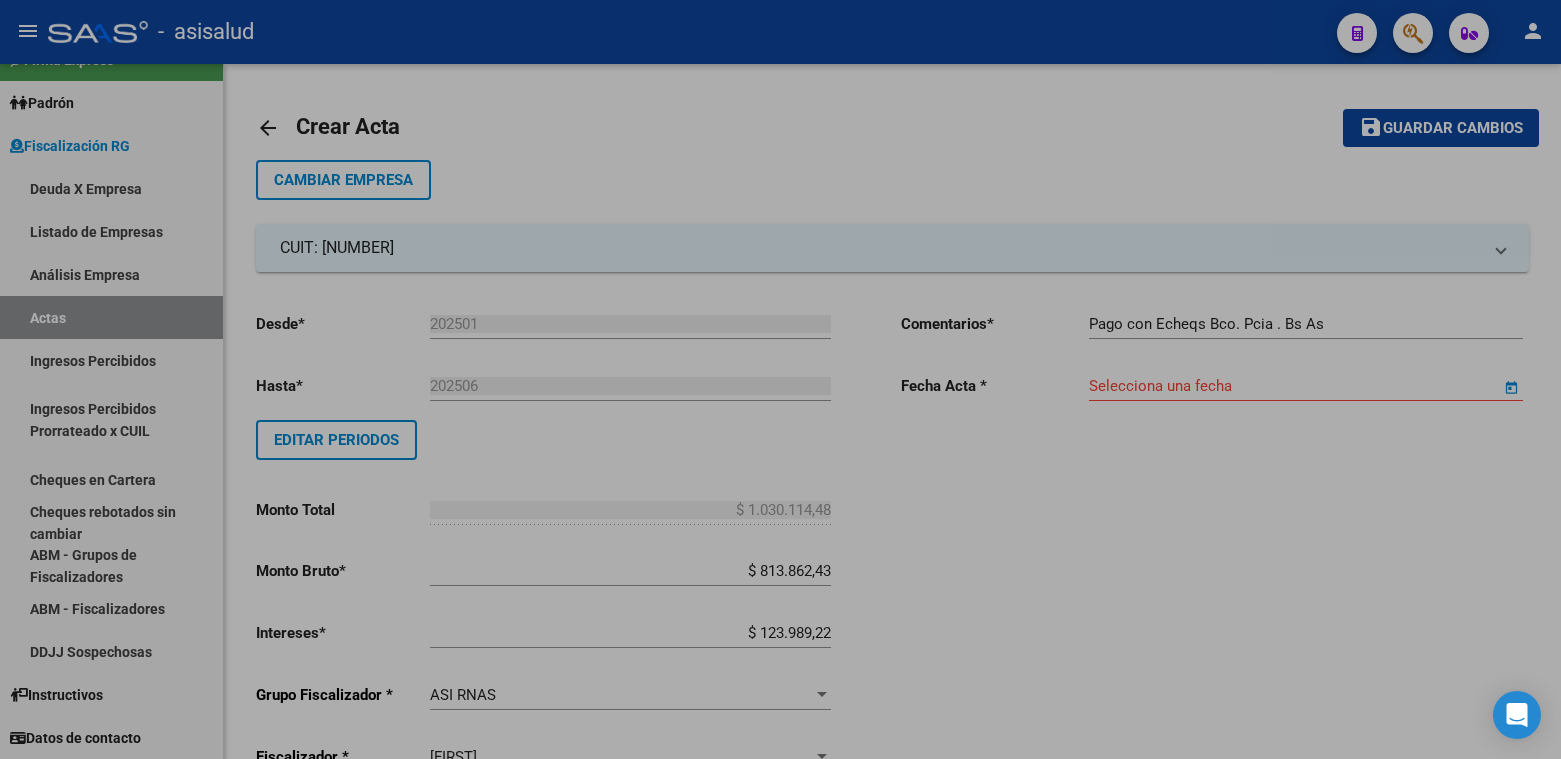 type on "7/8/2025" 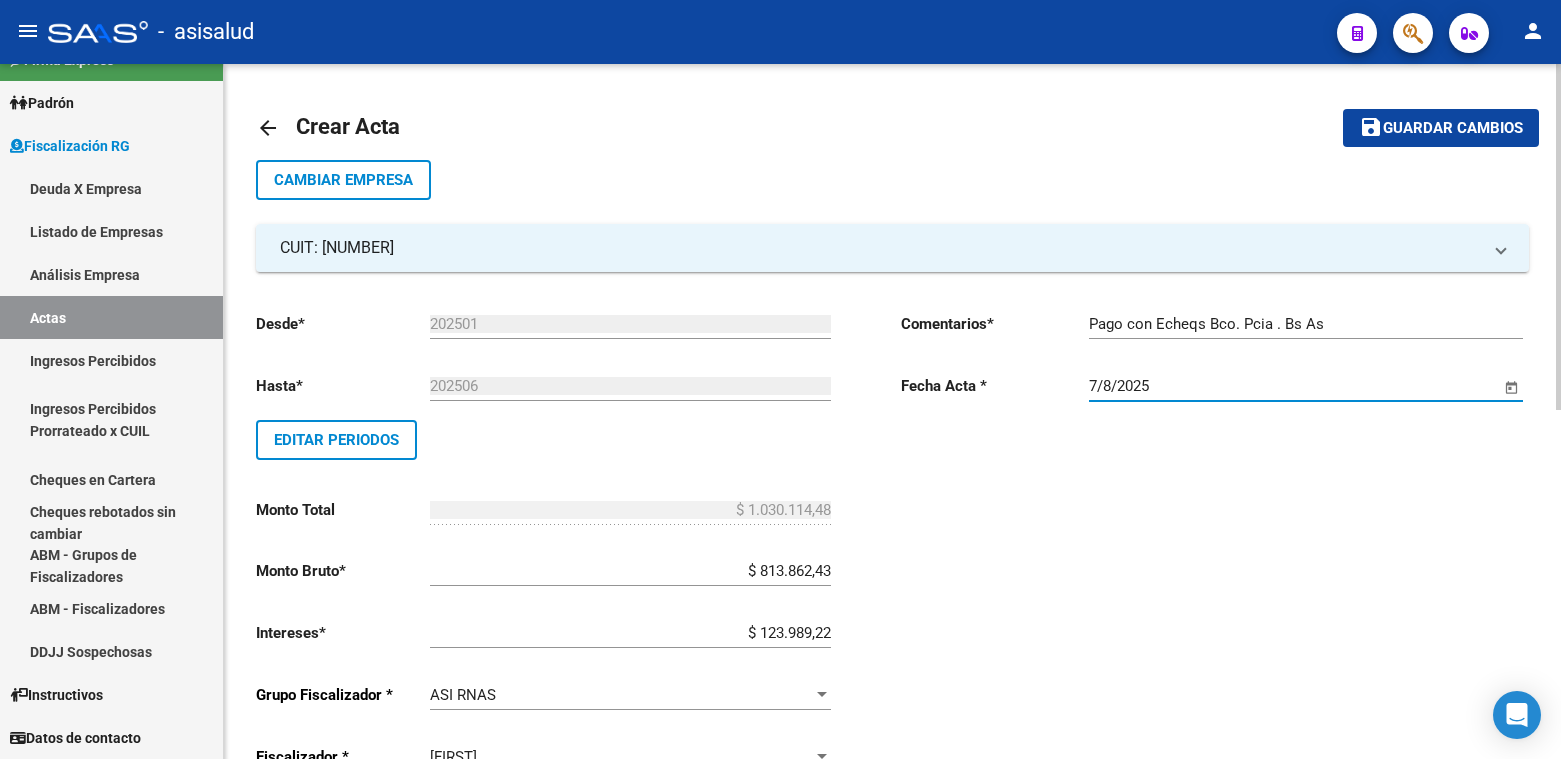 click on "Guardar cambios" 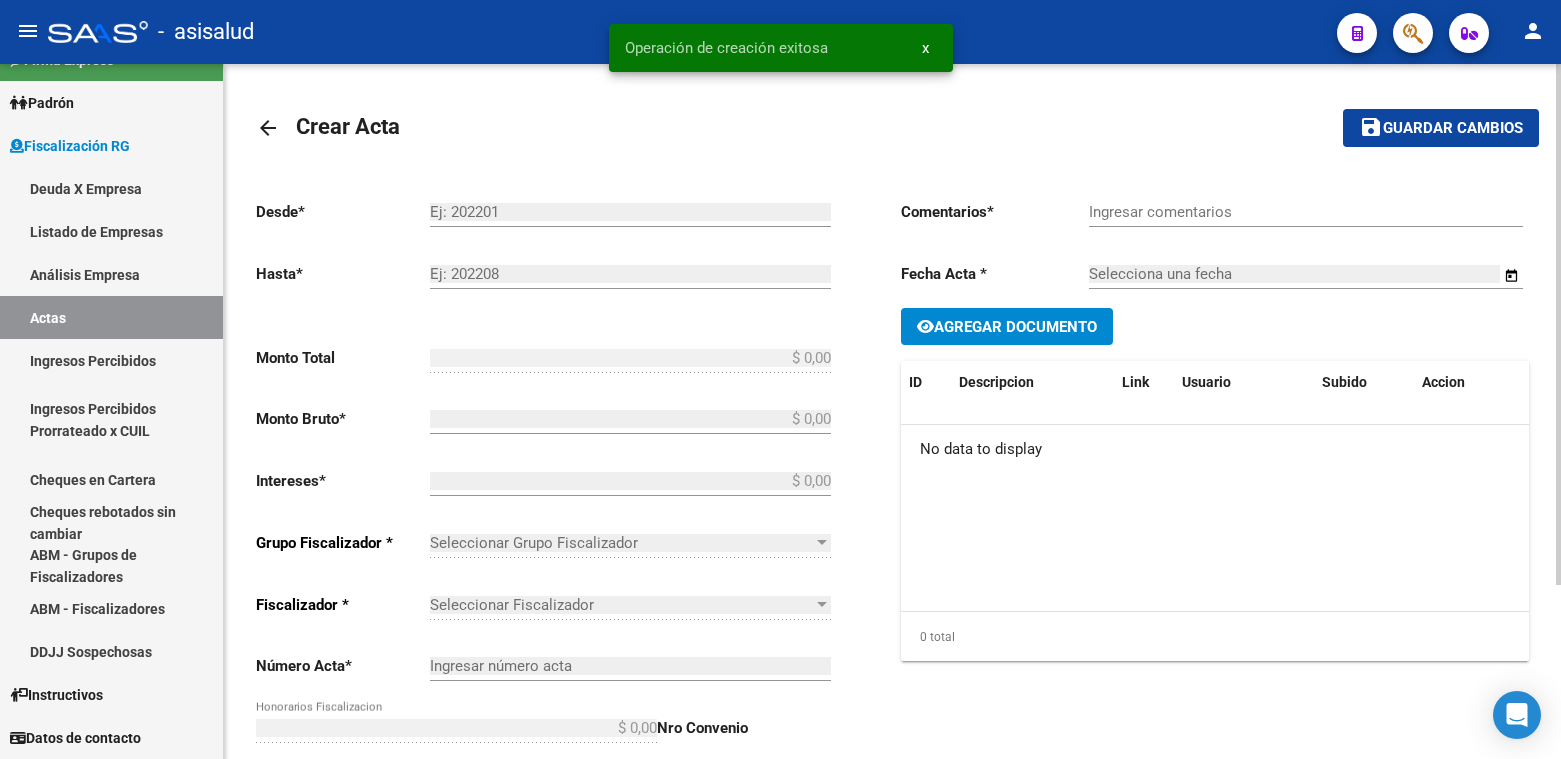 type on "202501" 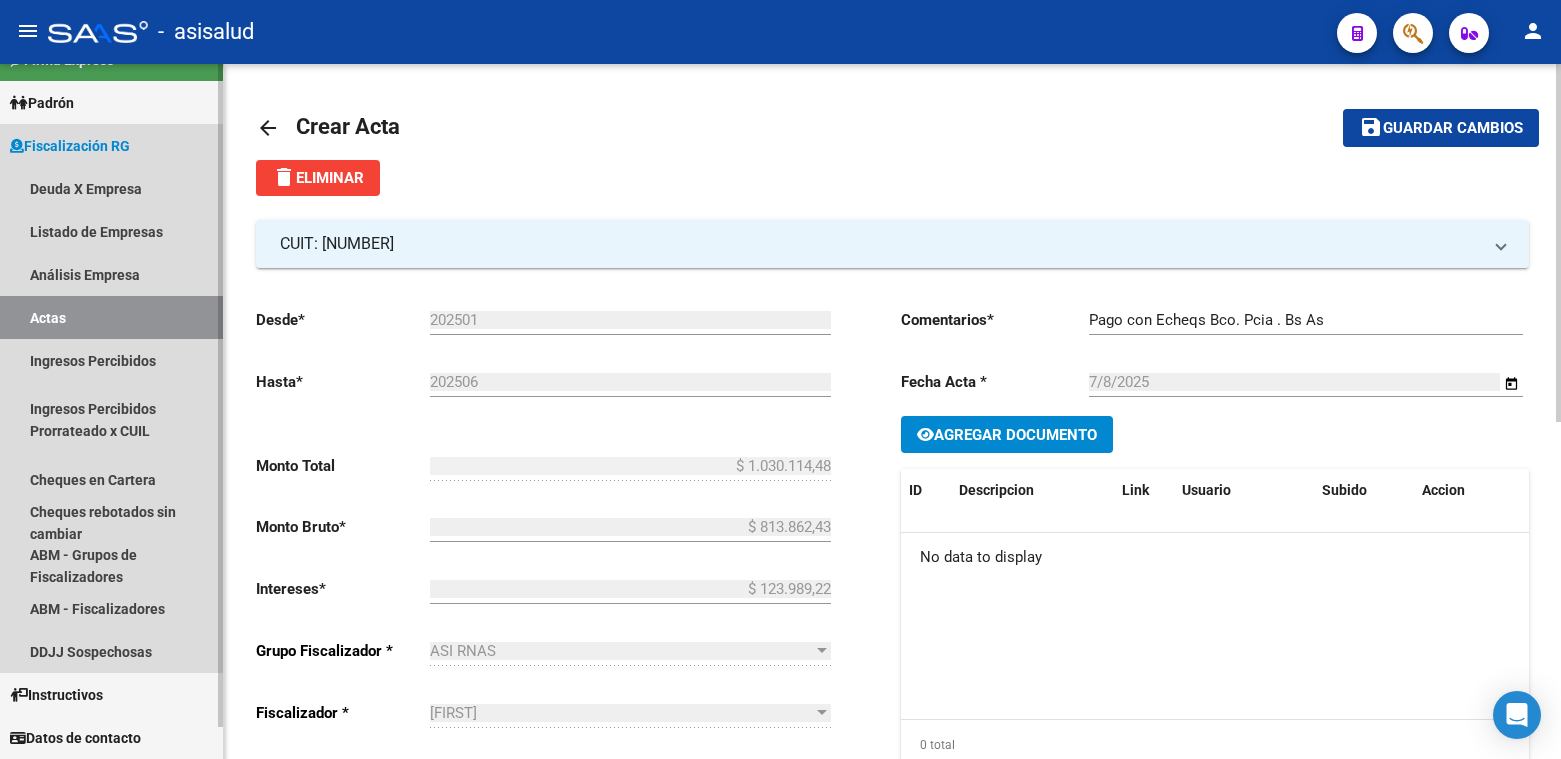 click on "Actas" at bounding box center (111, 317) 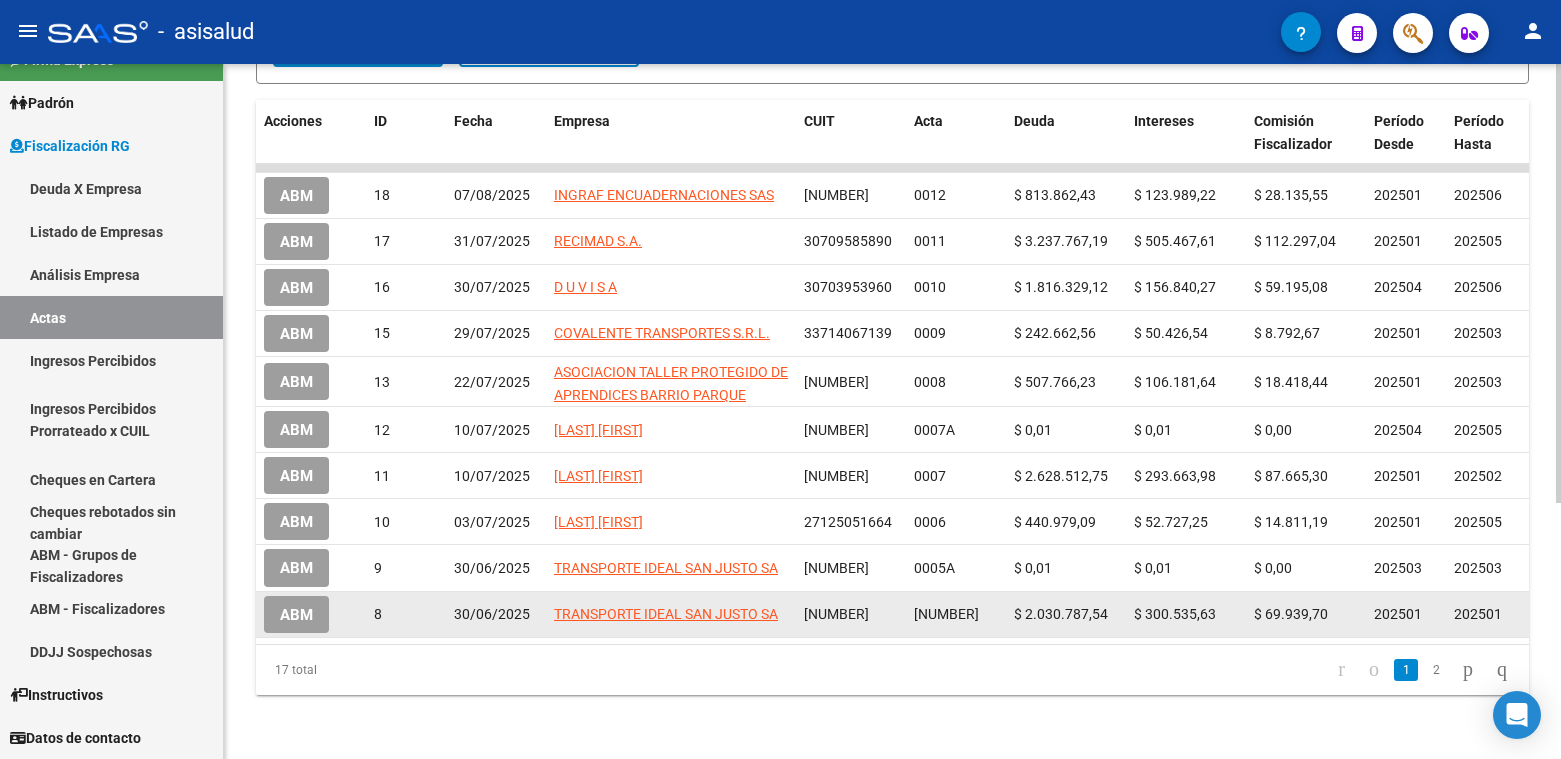 scroll, scrollTop: 405, scrollLeft: 0, axis: vertical 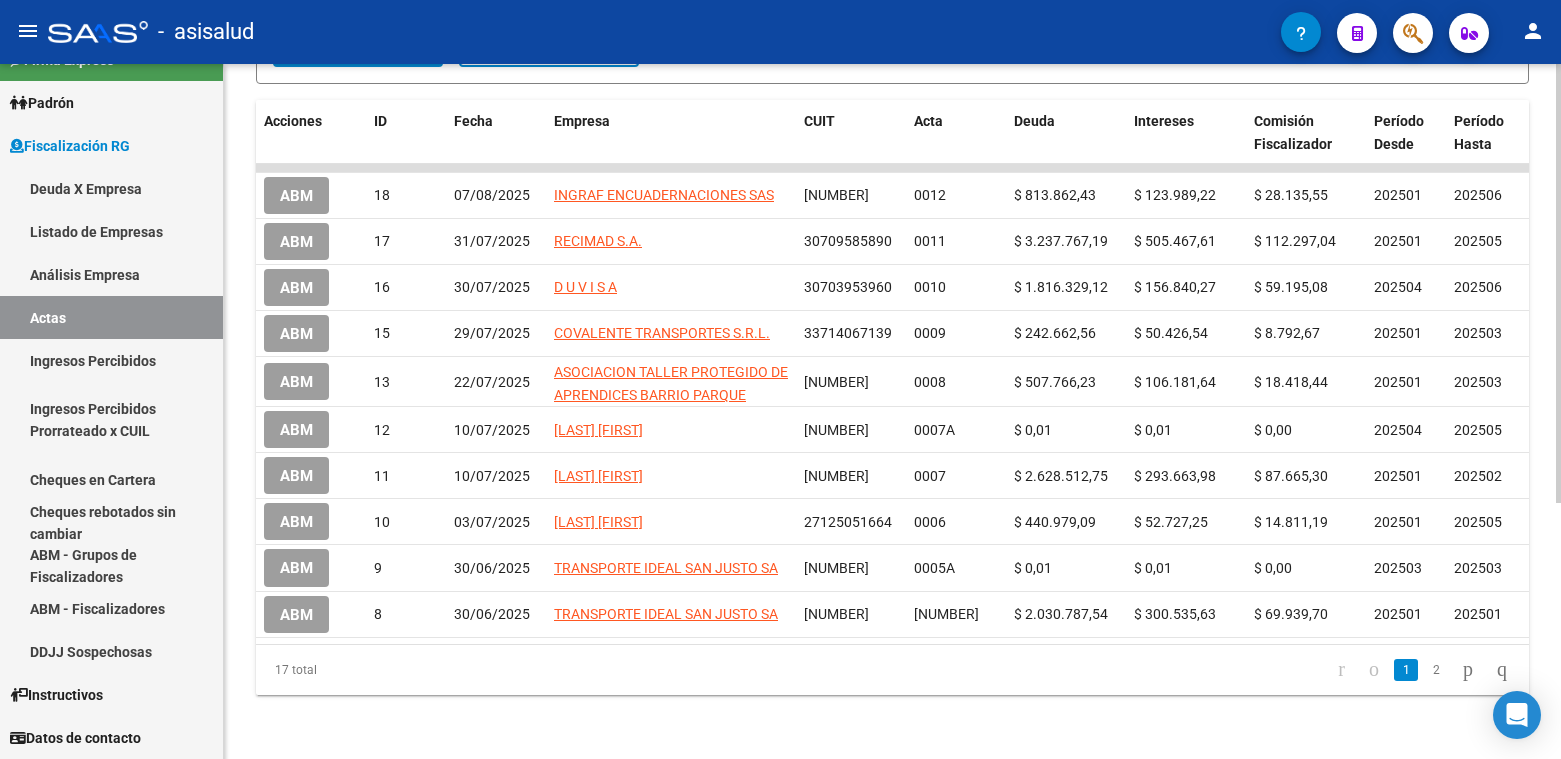 click on "2" 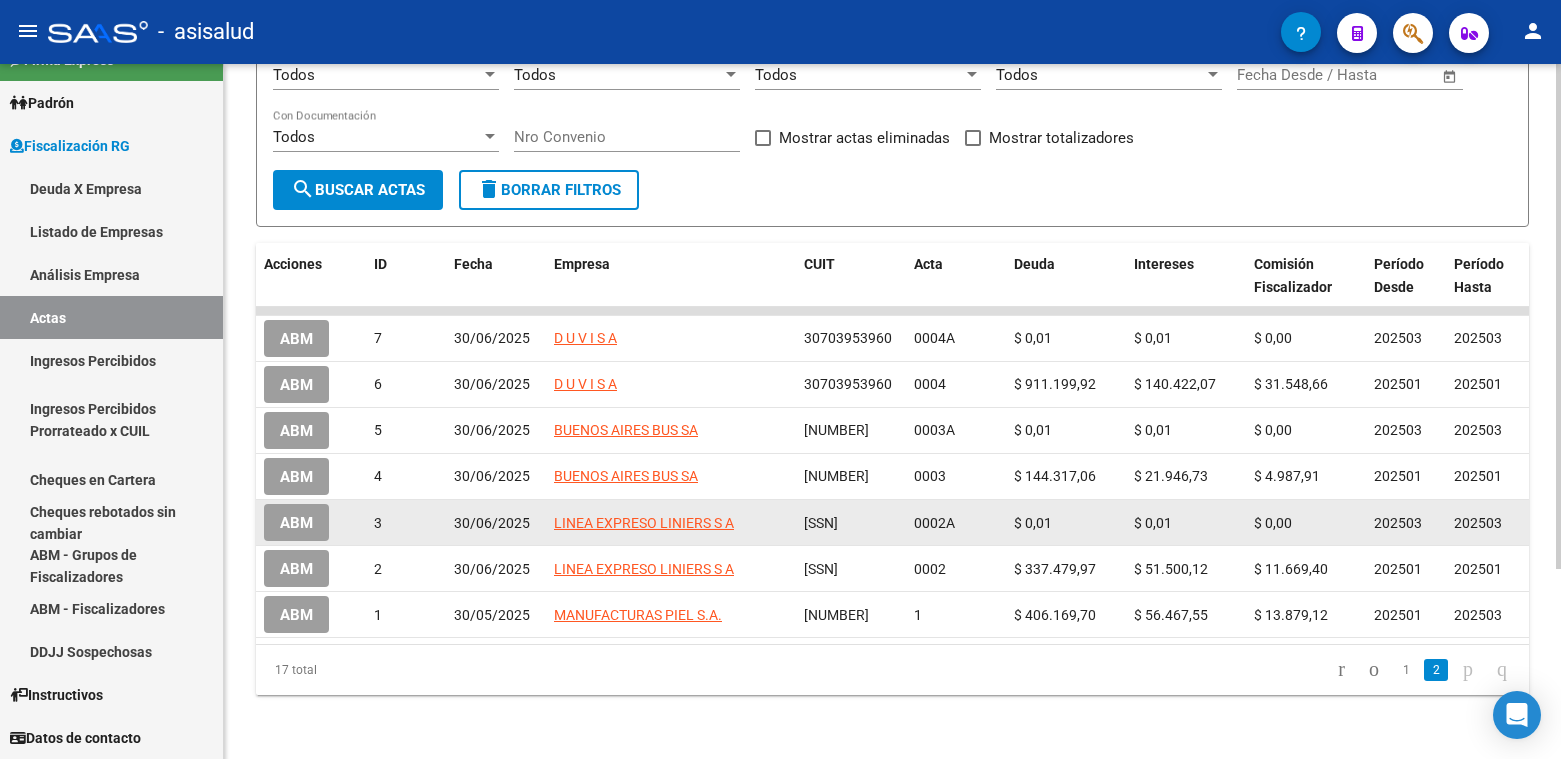 scroll, scrollTop: 262, scrollLeft: 0, axis: vertical 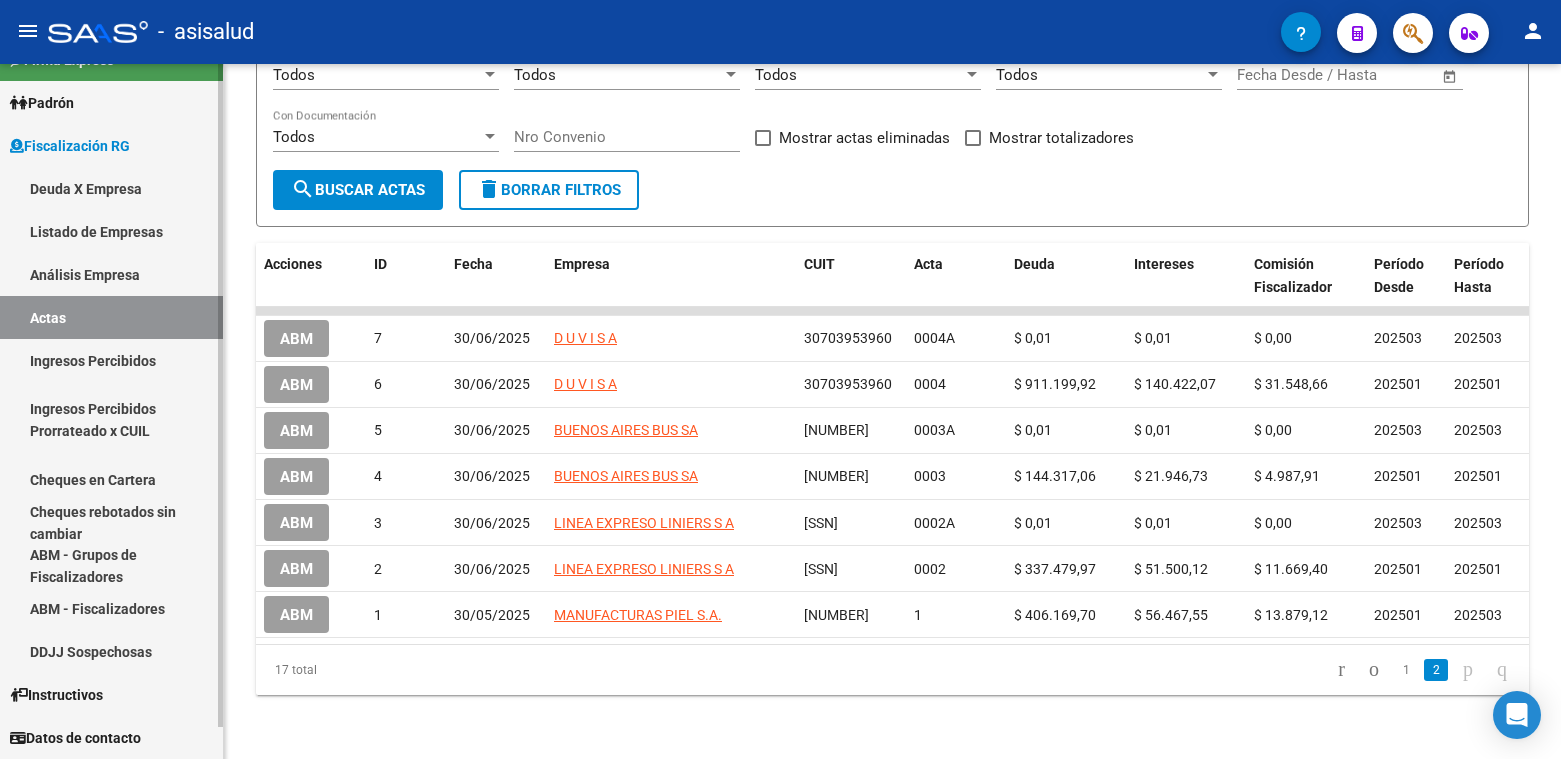 click on "Análisis Empresa" at bounding box center [111, 274] 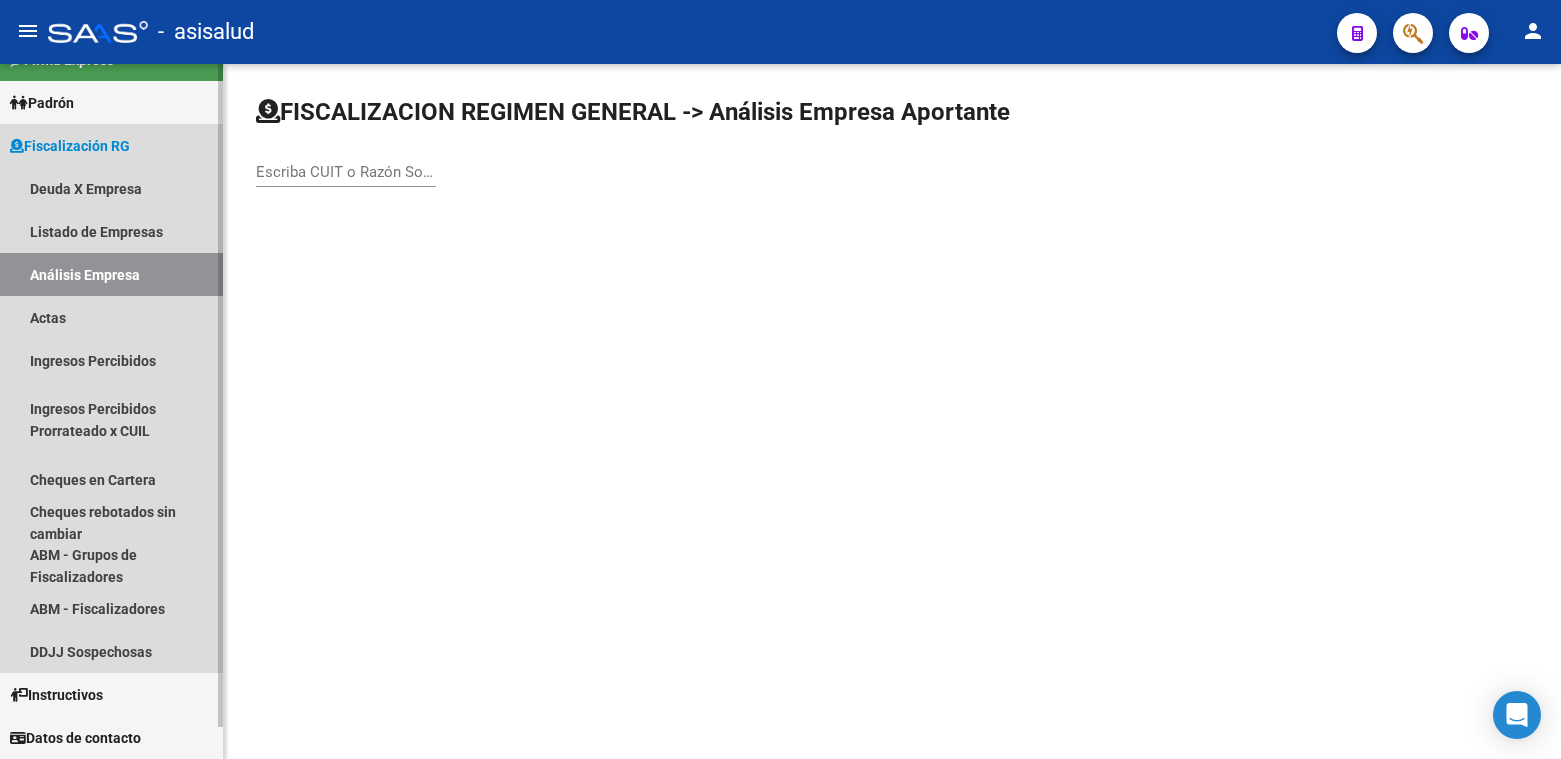 scroll, scrollTop: 0, scrollLeft: 0, axis: both 